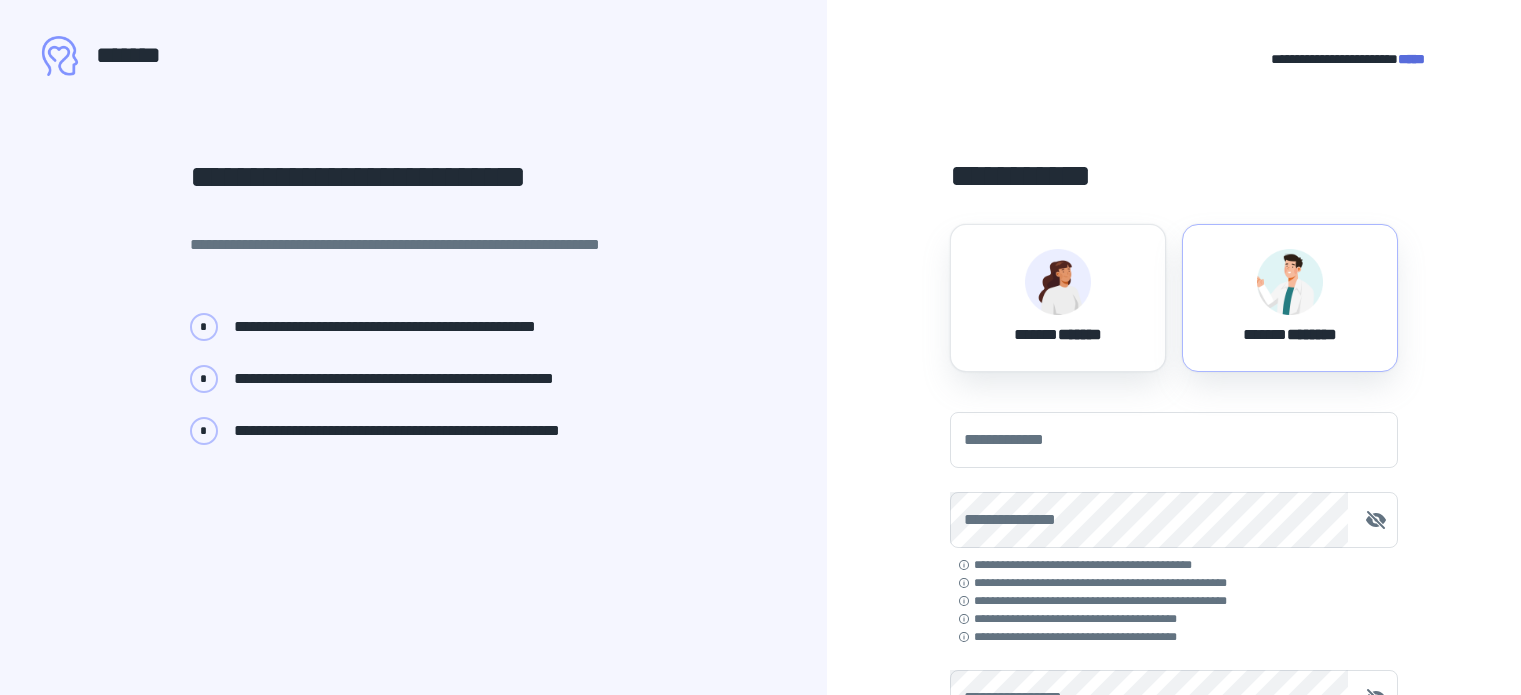 scroll, scrollTop: 0, scrollLeft: 0, axis: both 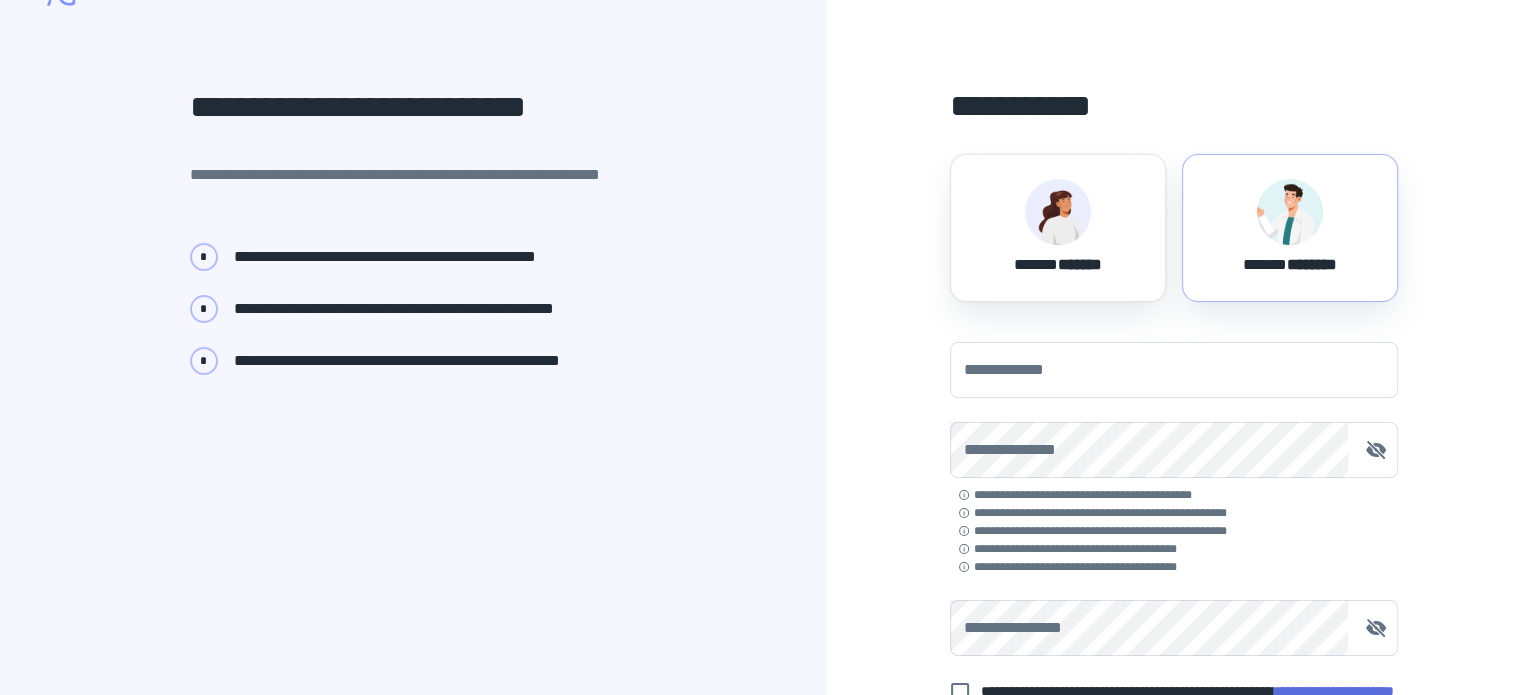 click on "******   ********" at bounding box center (1290, 228) 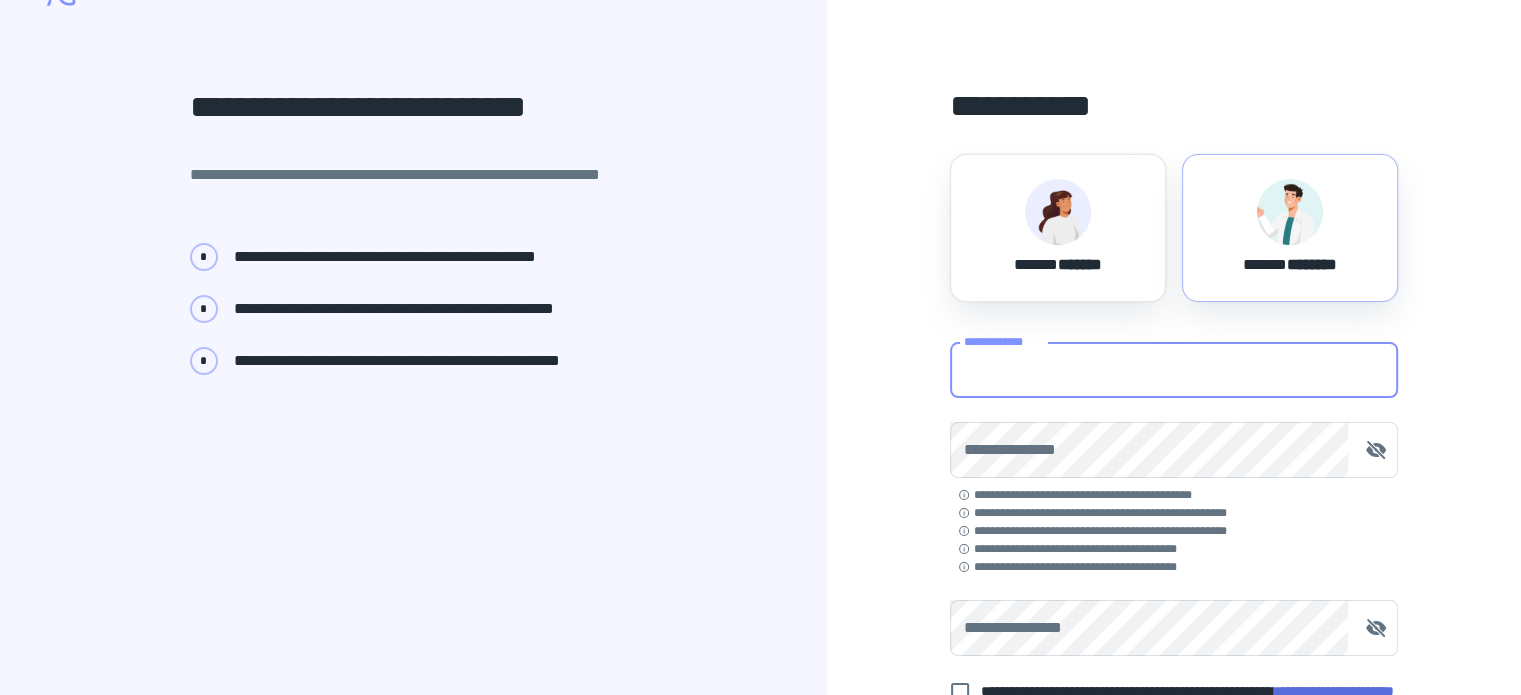 click on "**********" at bounding box center (1174, 370) 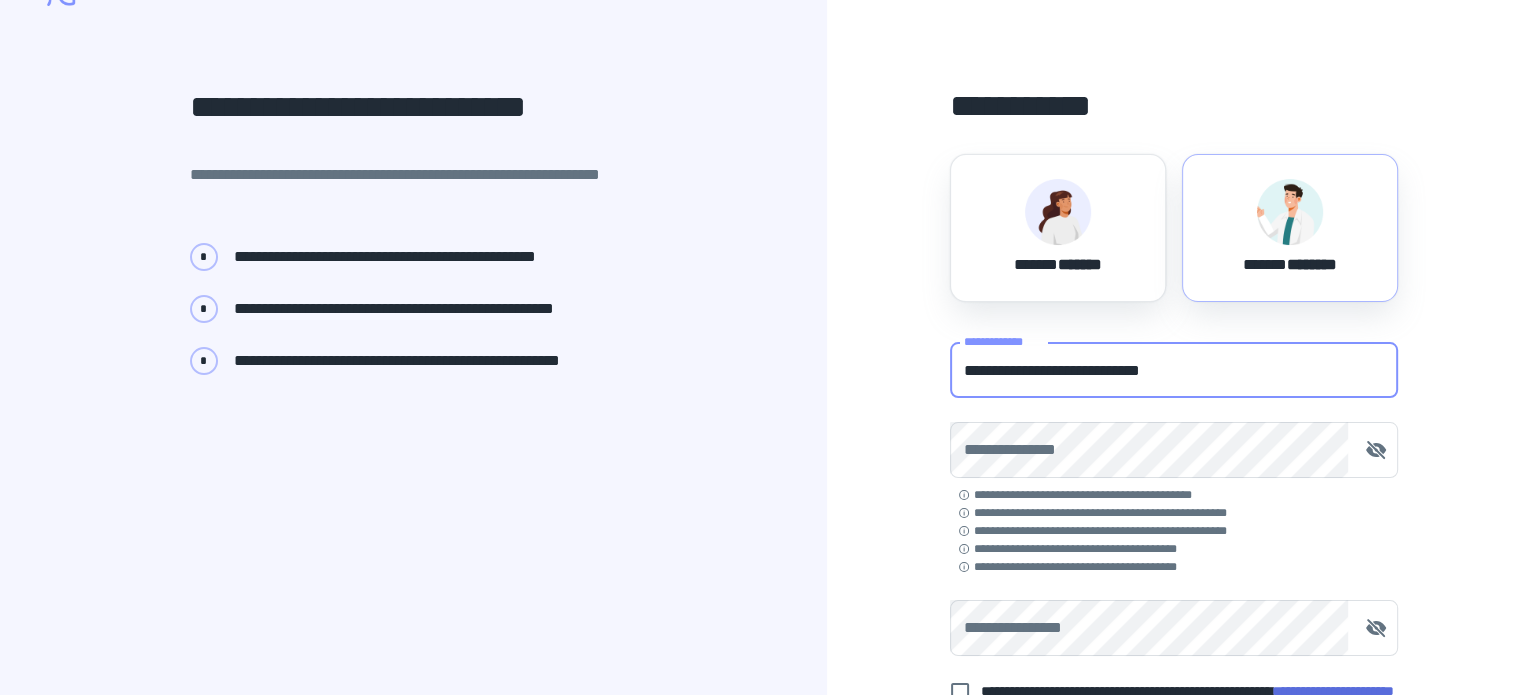type on "**********" 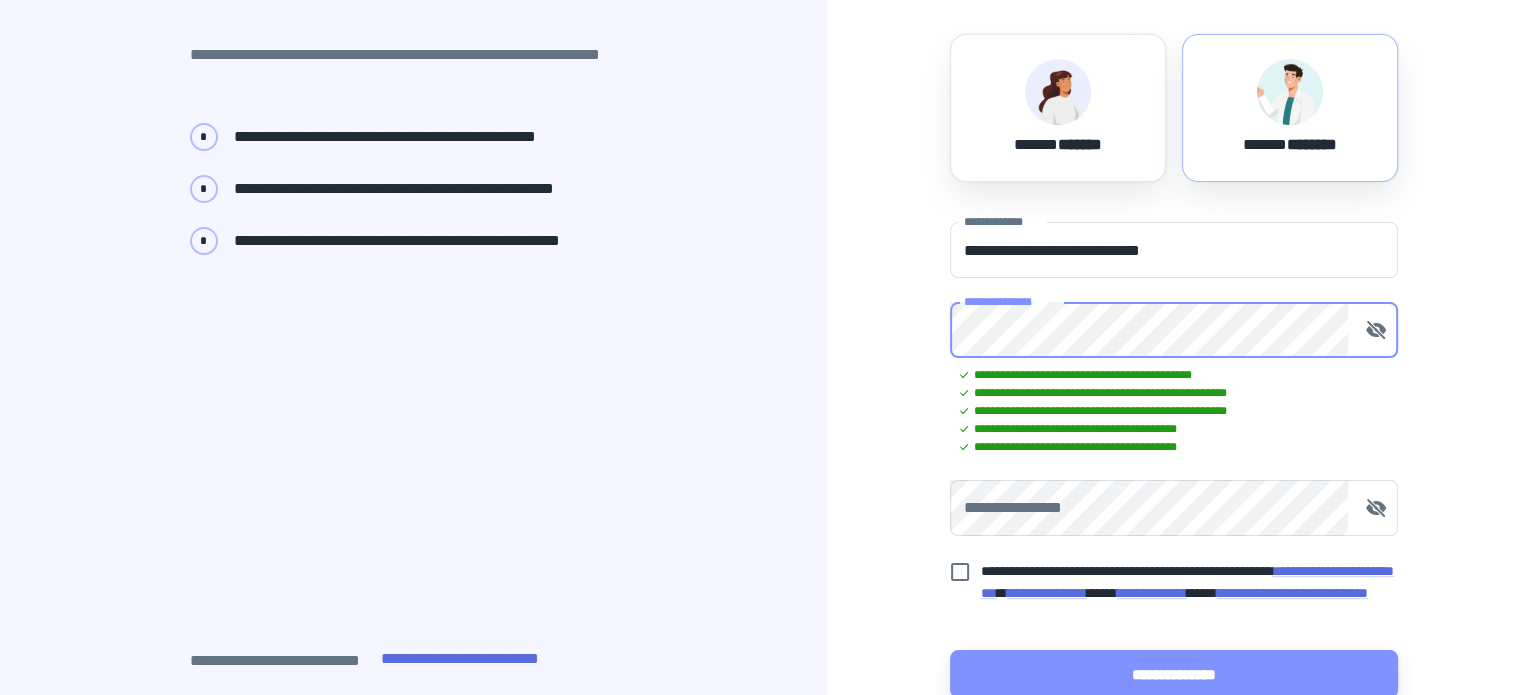 scroll, scrollTop: 192, scrollLeft: 0, axis: vertical 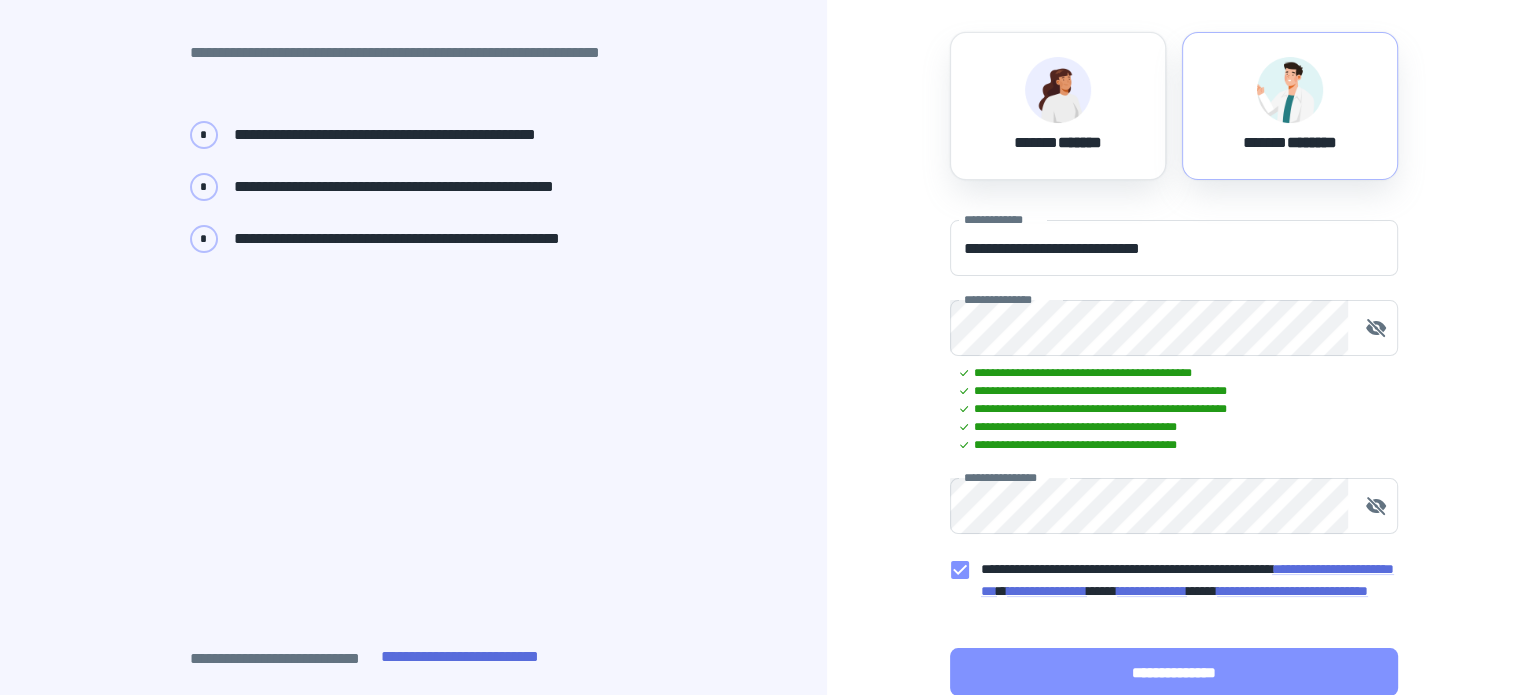 click on "**********" at bounding box center [1174, 672] 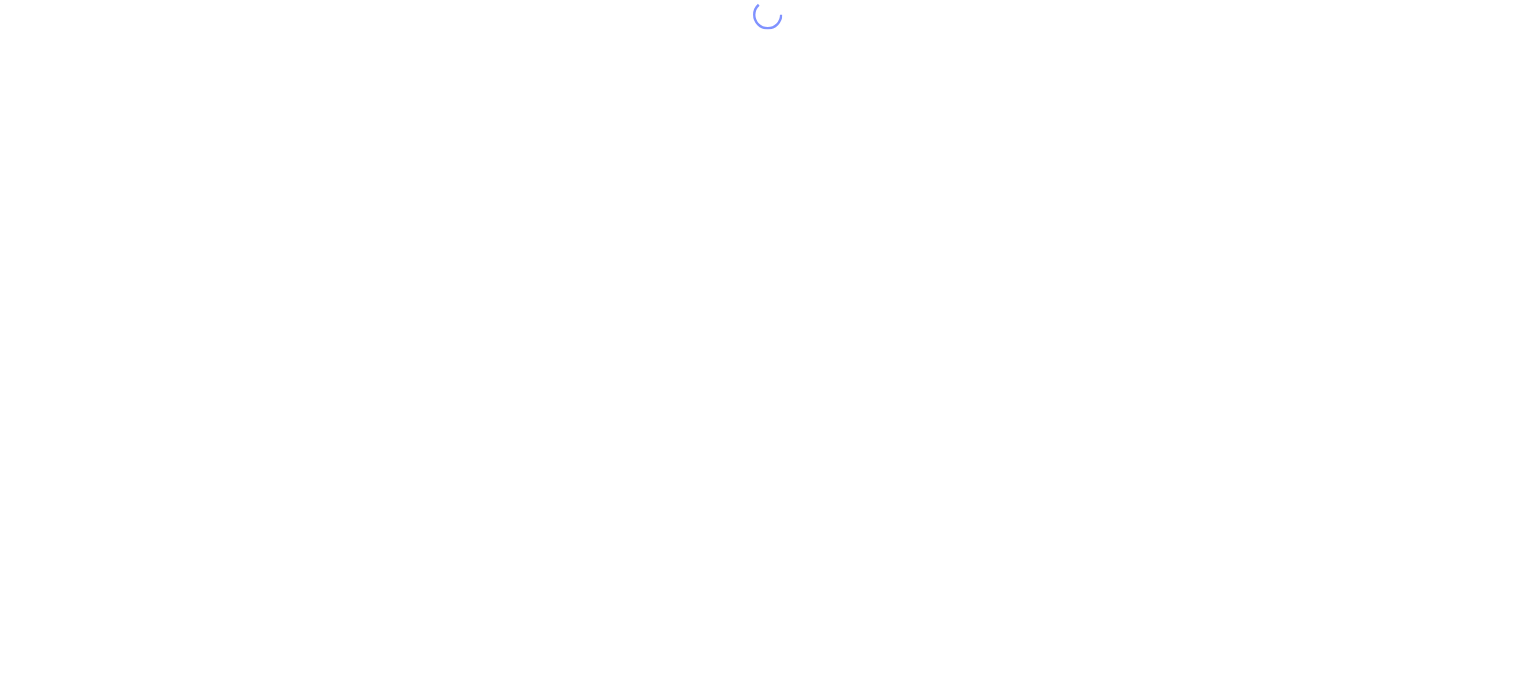 scroll, scrollTop: 0, scrollLeft: 0, axis: both 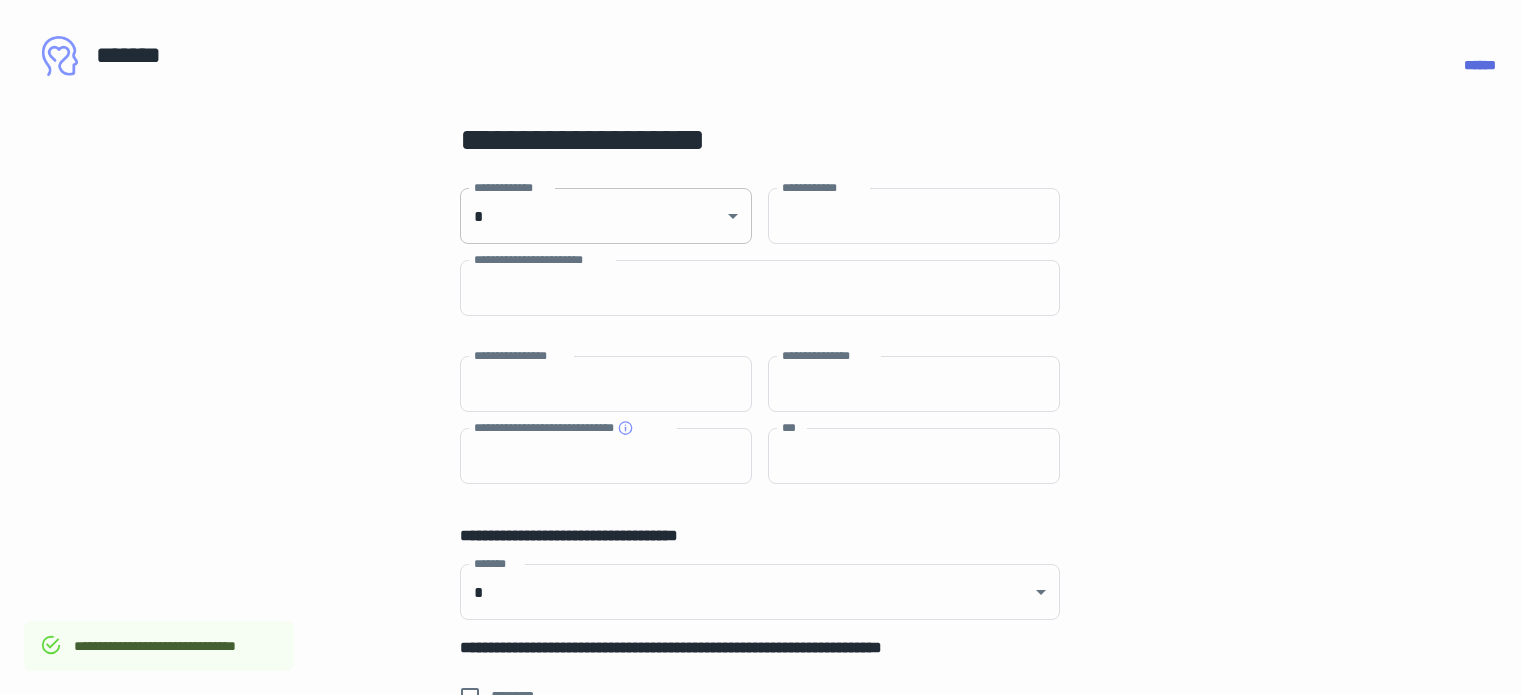 click on "**********" at bounding box center [760, 340] 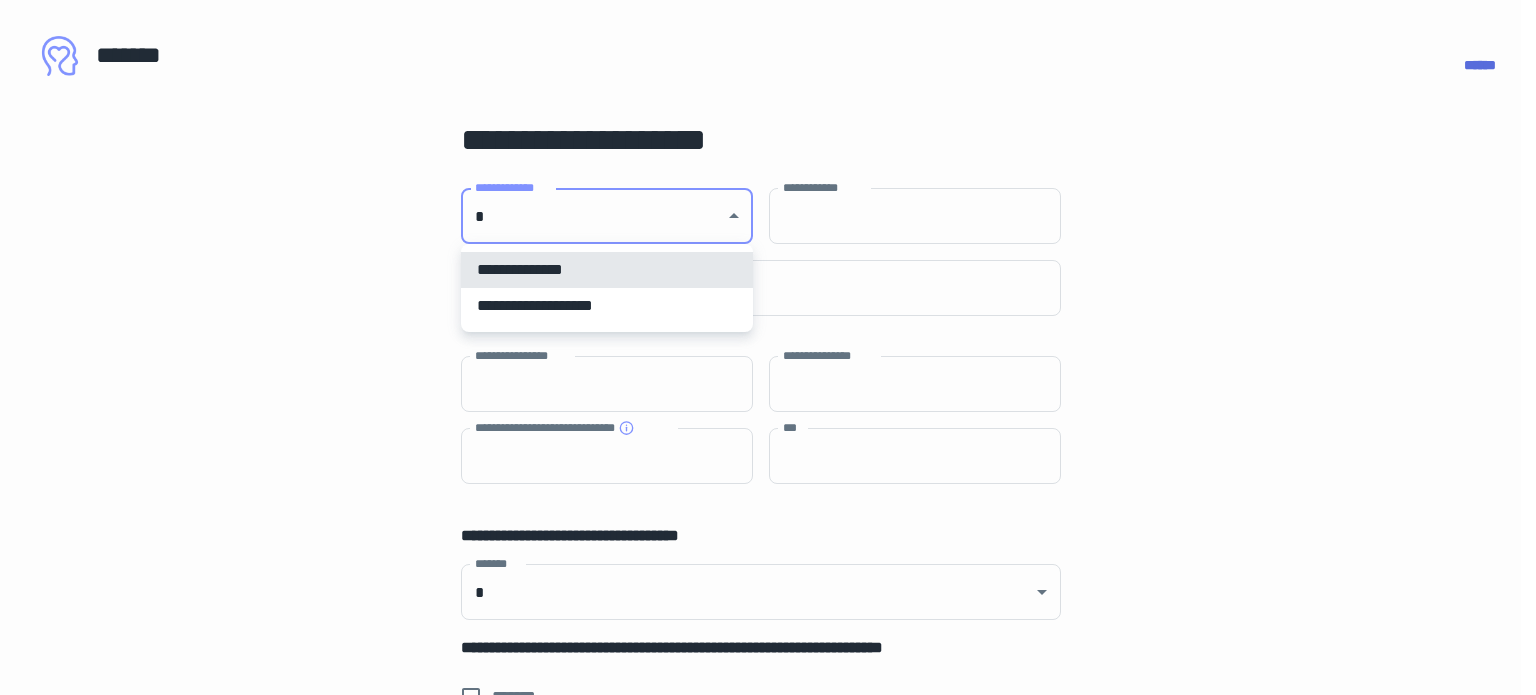 click on "**********" at bounding box center [607, 306] 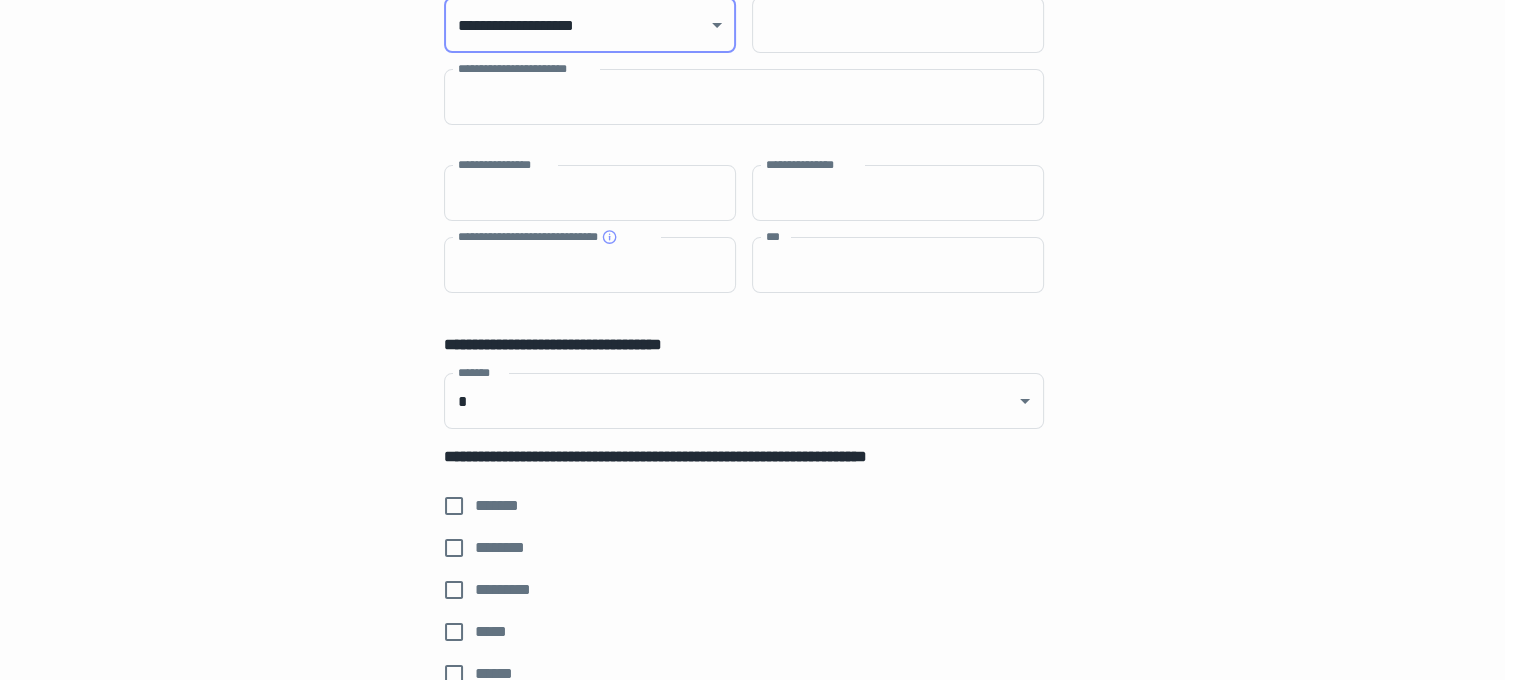 scroll, scrollTop: 0, scrollLeft: 16, axis: horizontal 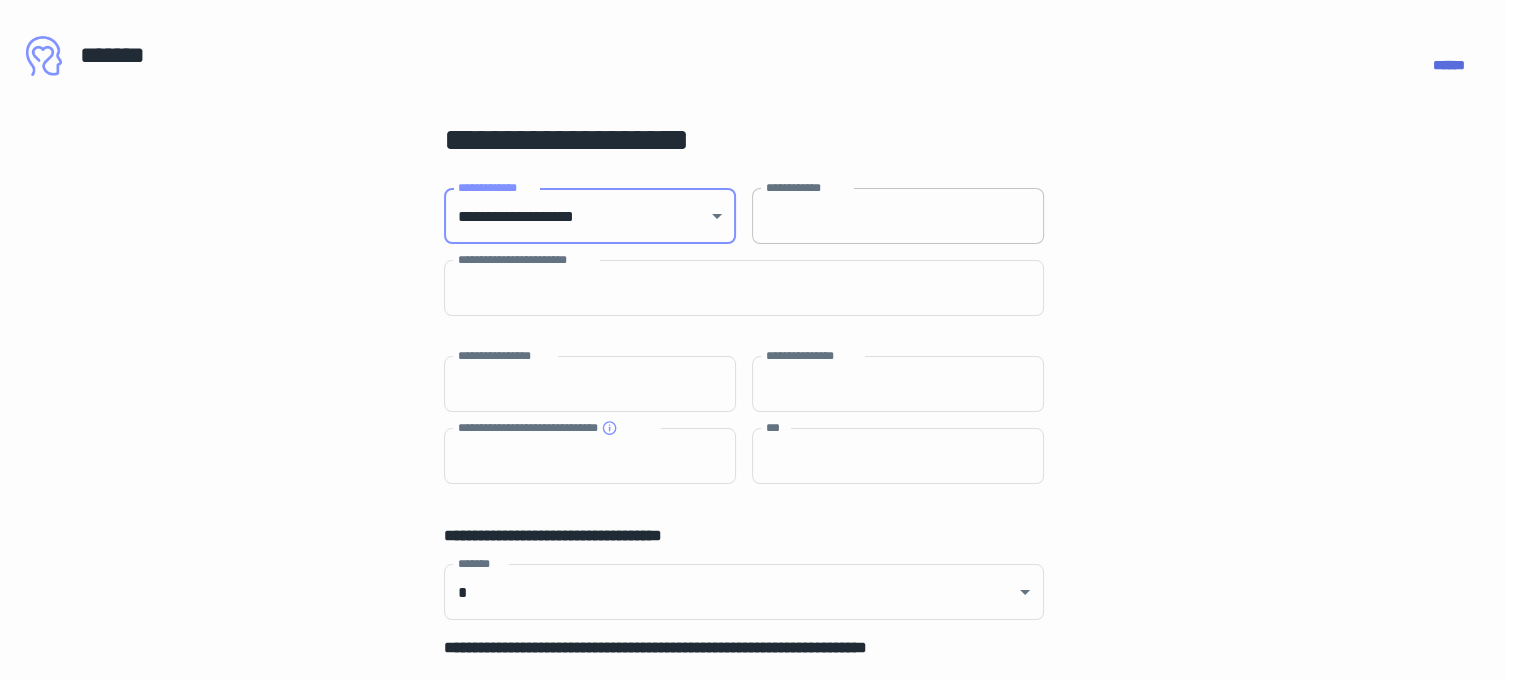 type on "**********" 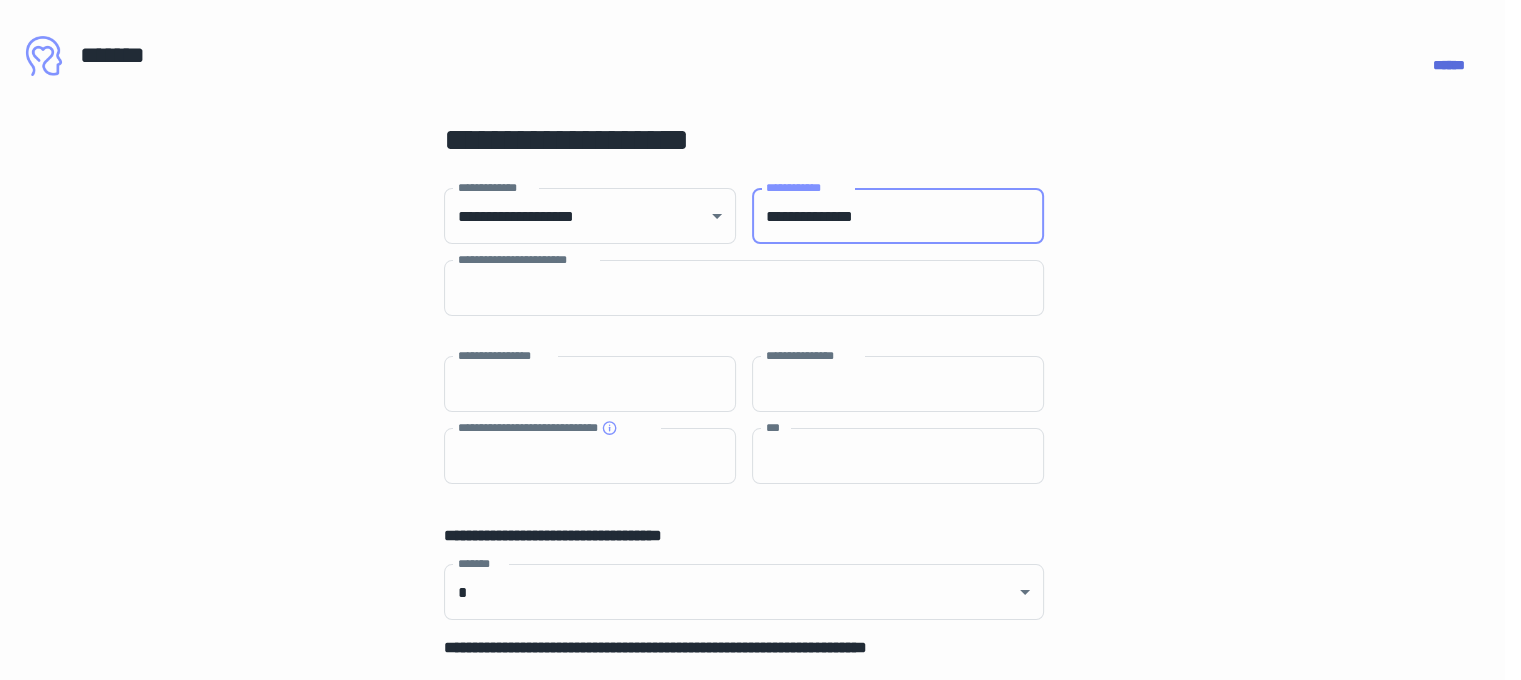 click on "**********" at bounding box center [898, 216] 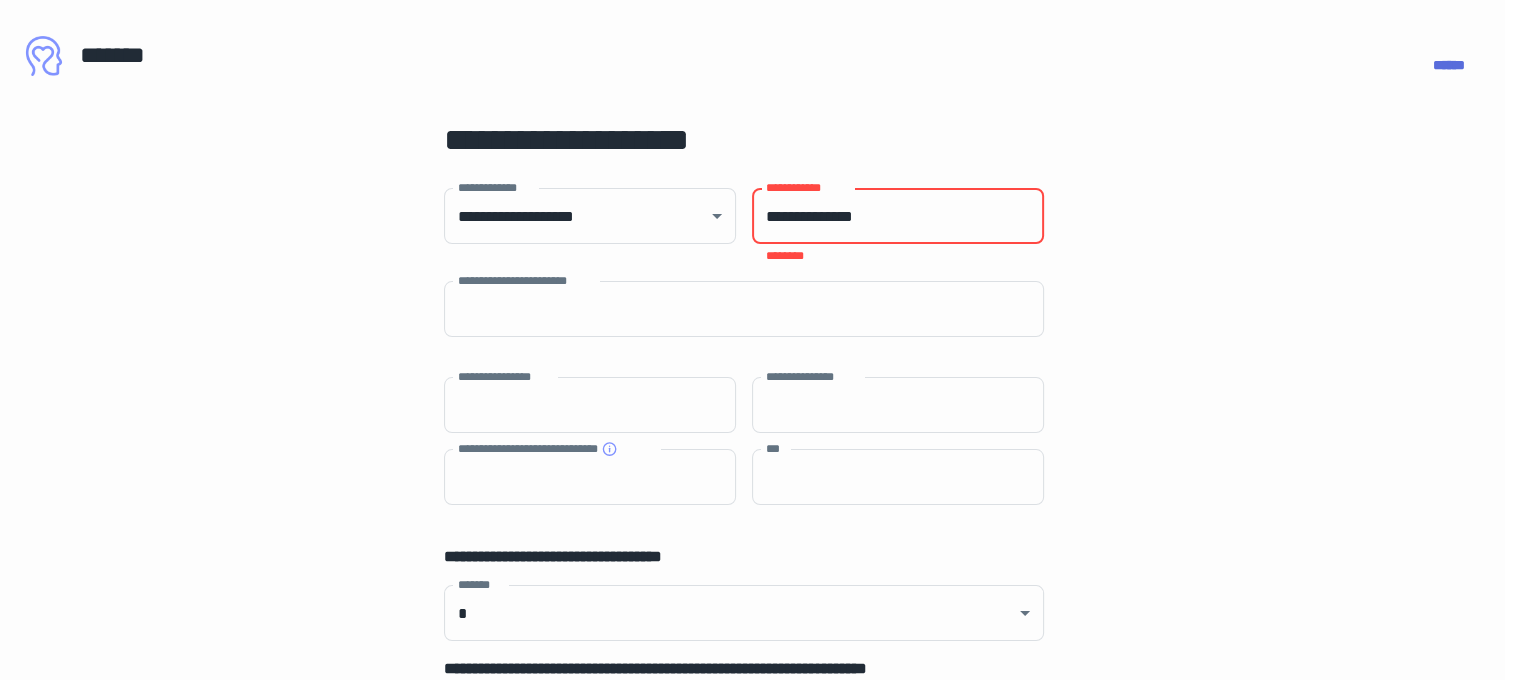 click on "**********" at bounding box center (898, 216) 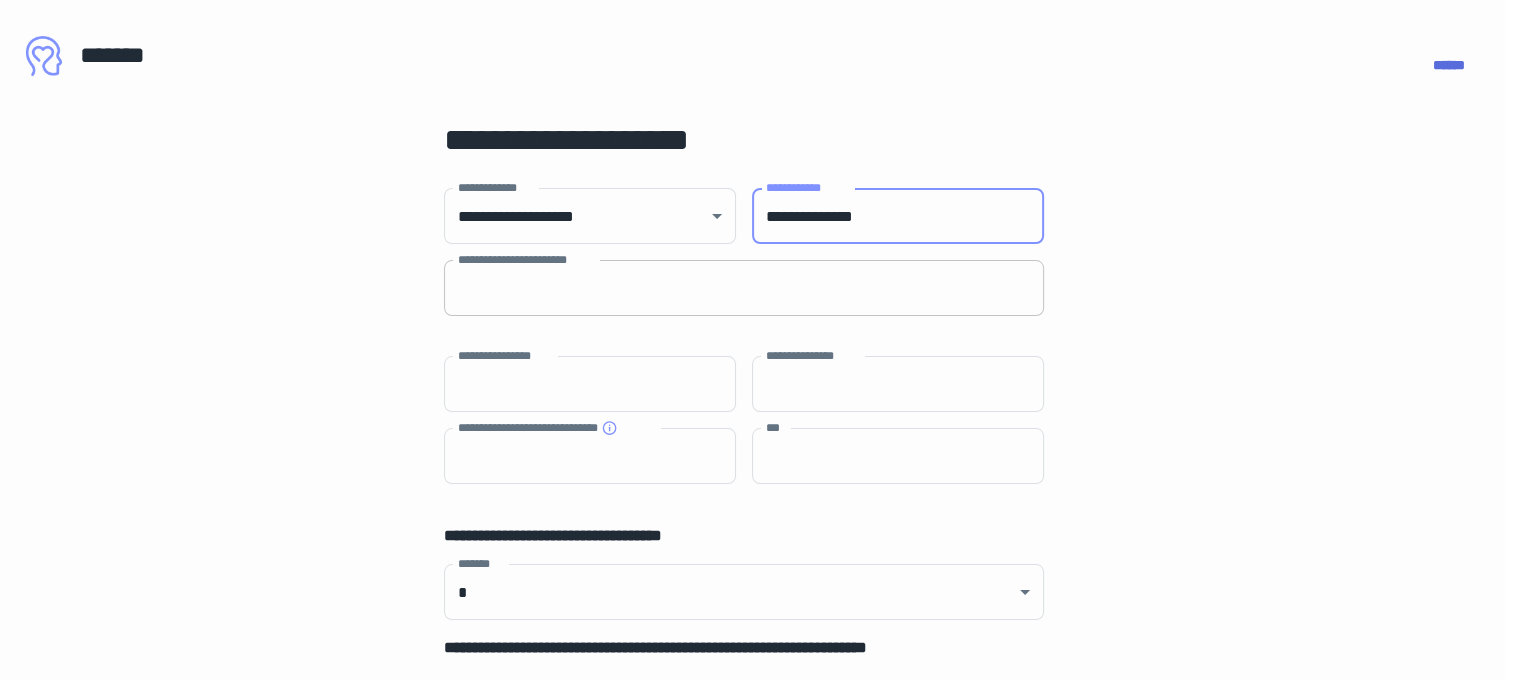 type on "**********" 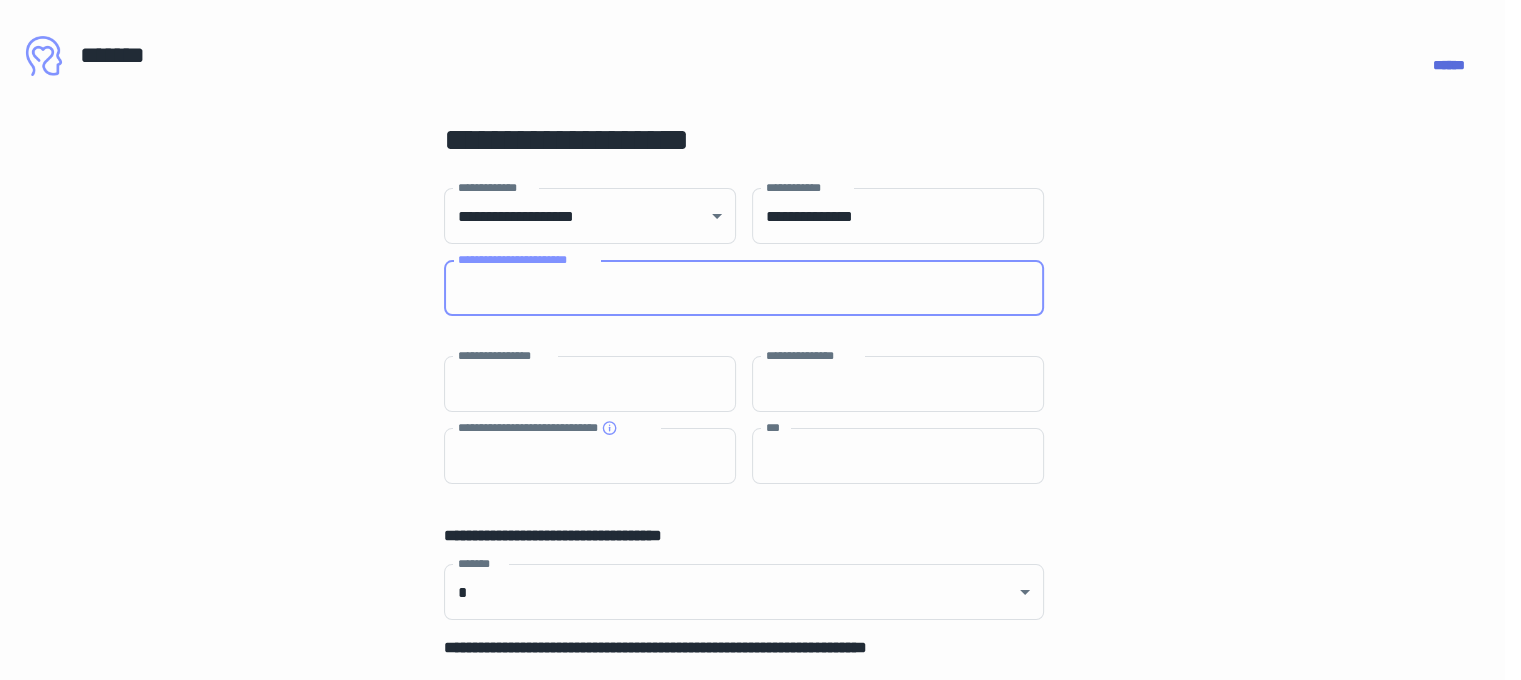 click on "**********" at bounding box center (744, 288) 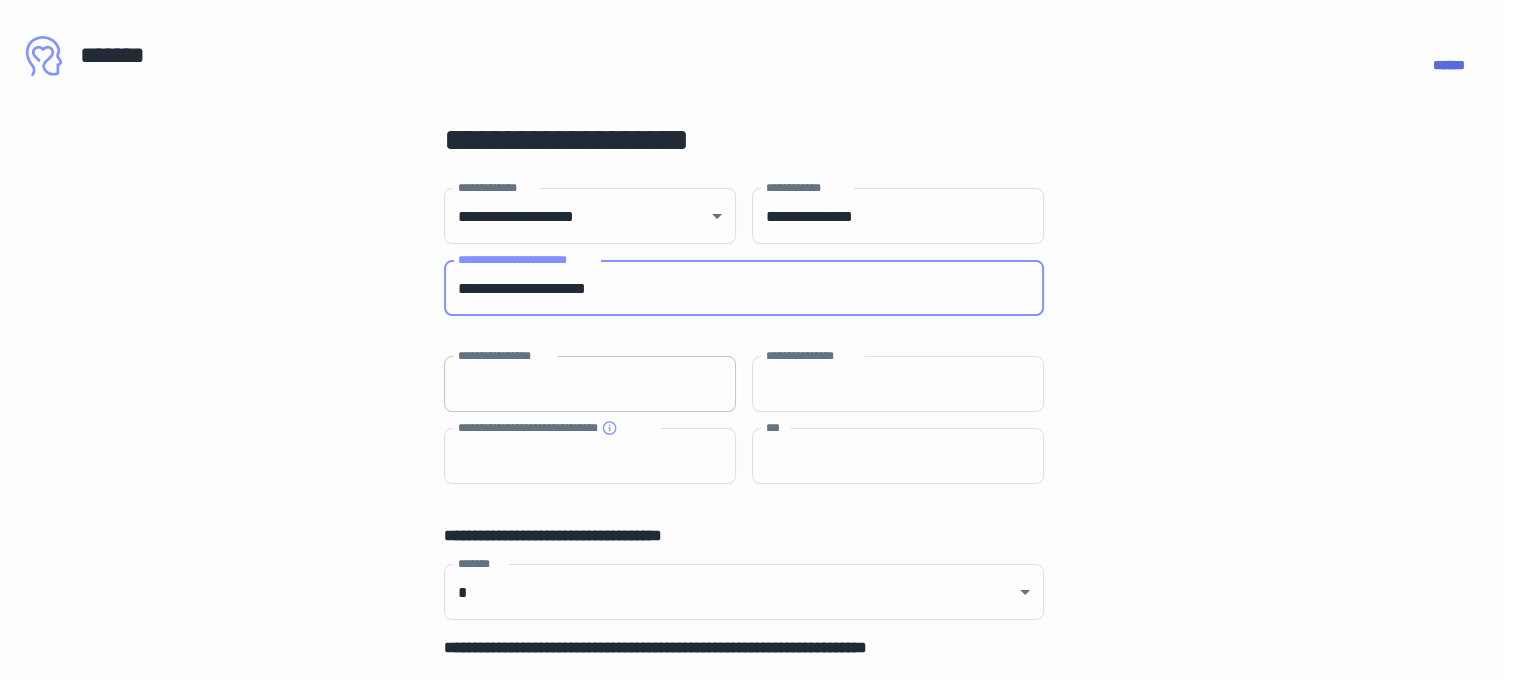 type on "**********" 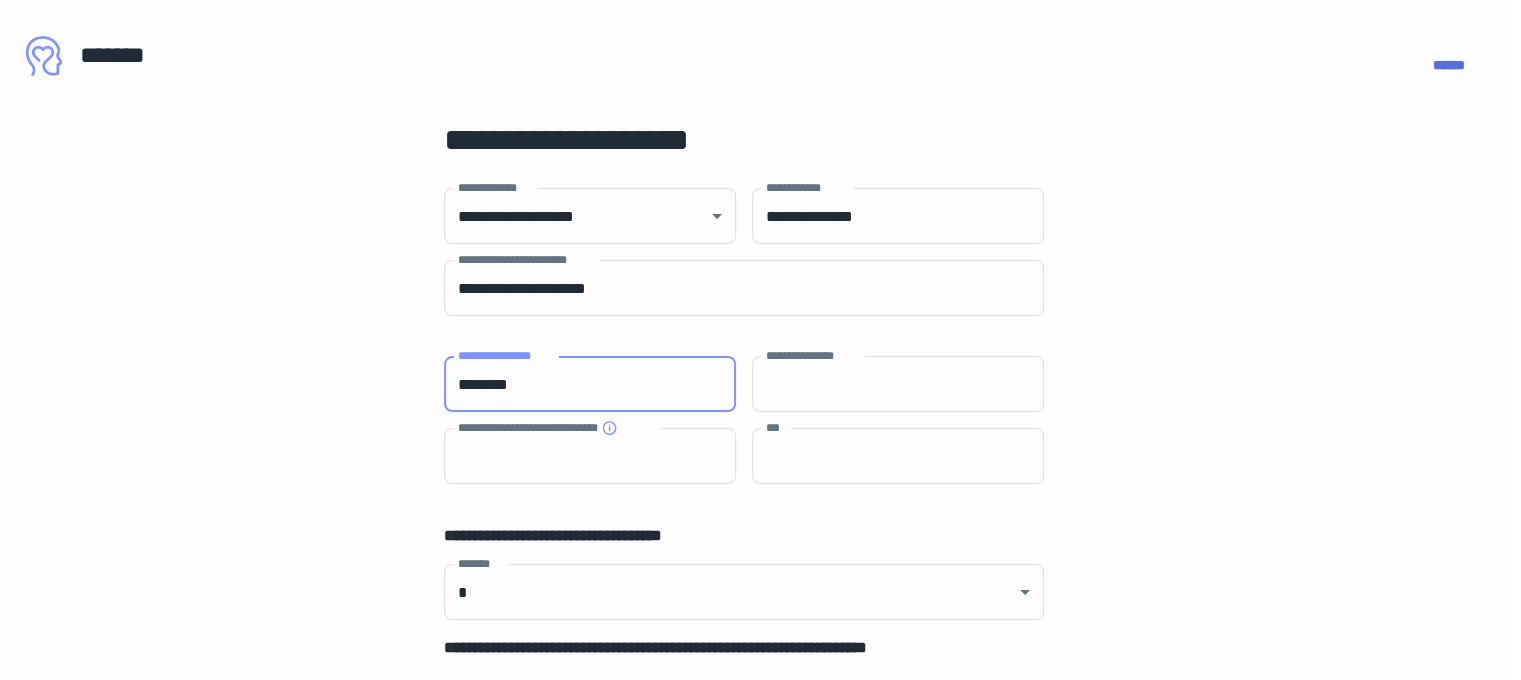 type on "********" 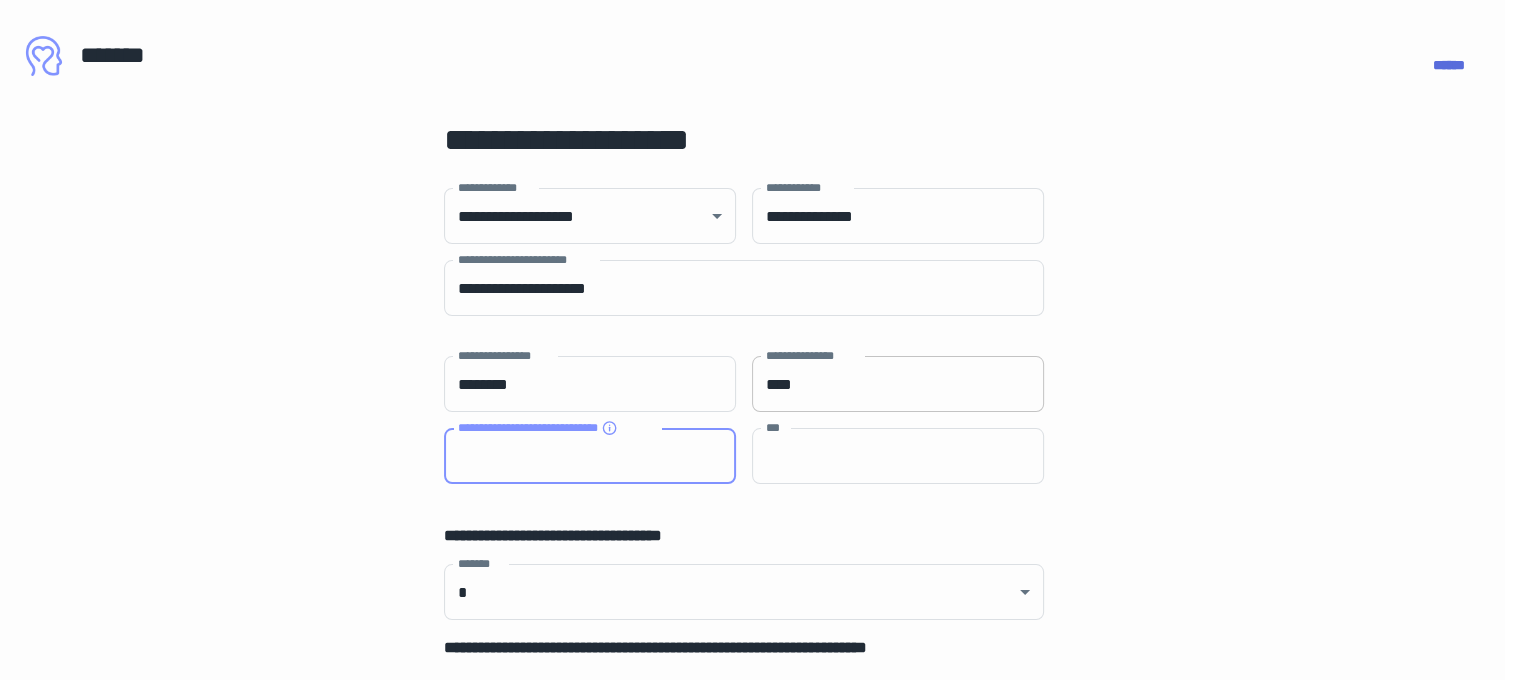 click on "****" at bounding box center [898, 384] 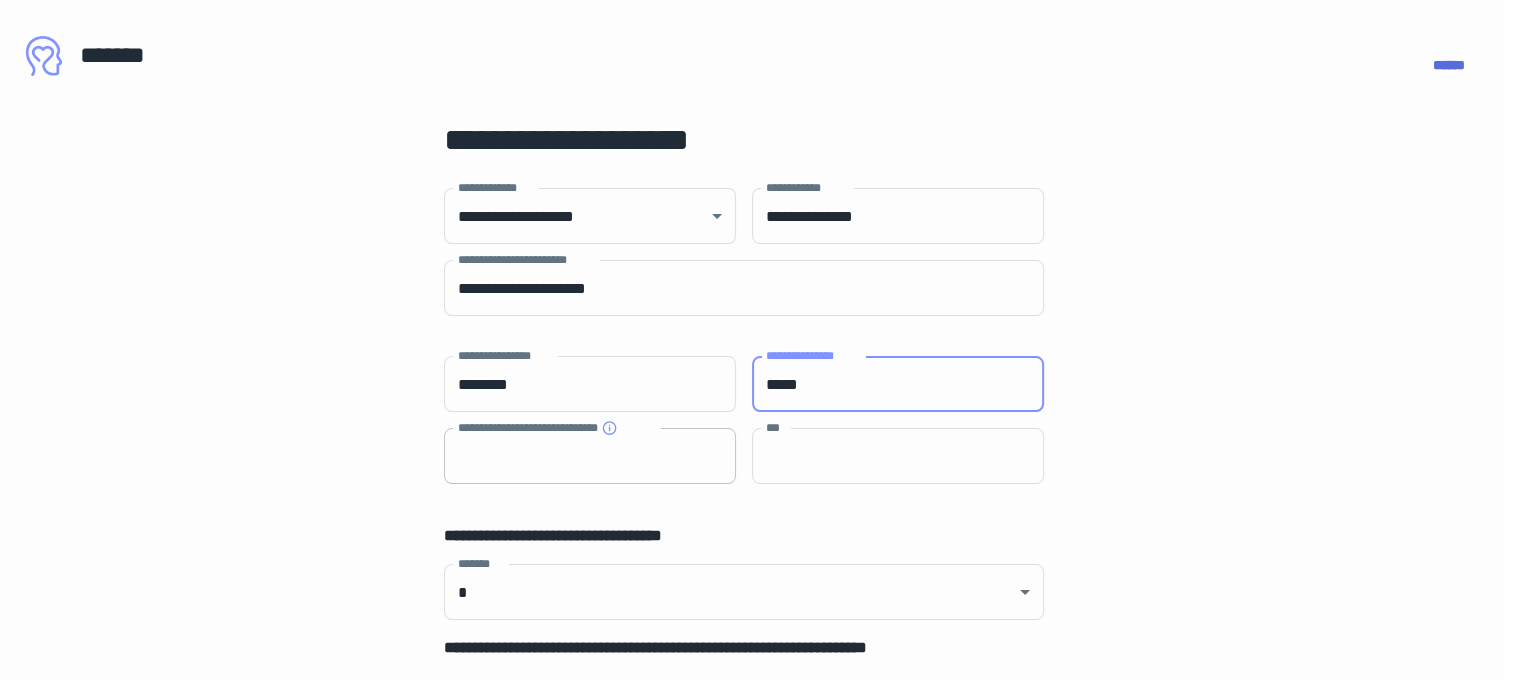 type on "*****" 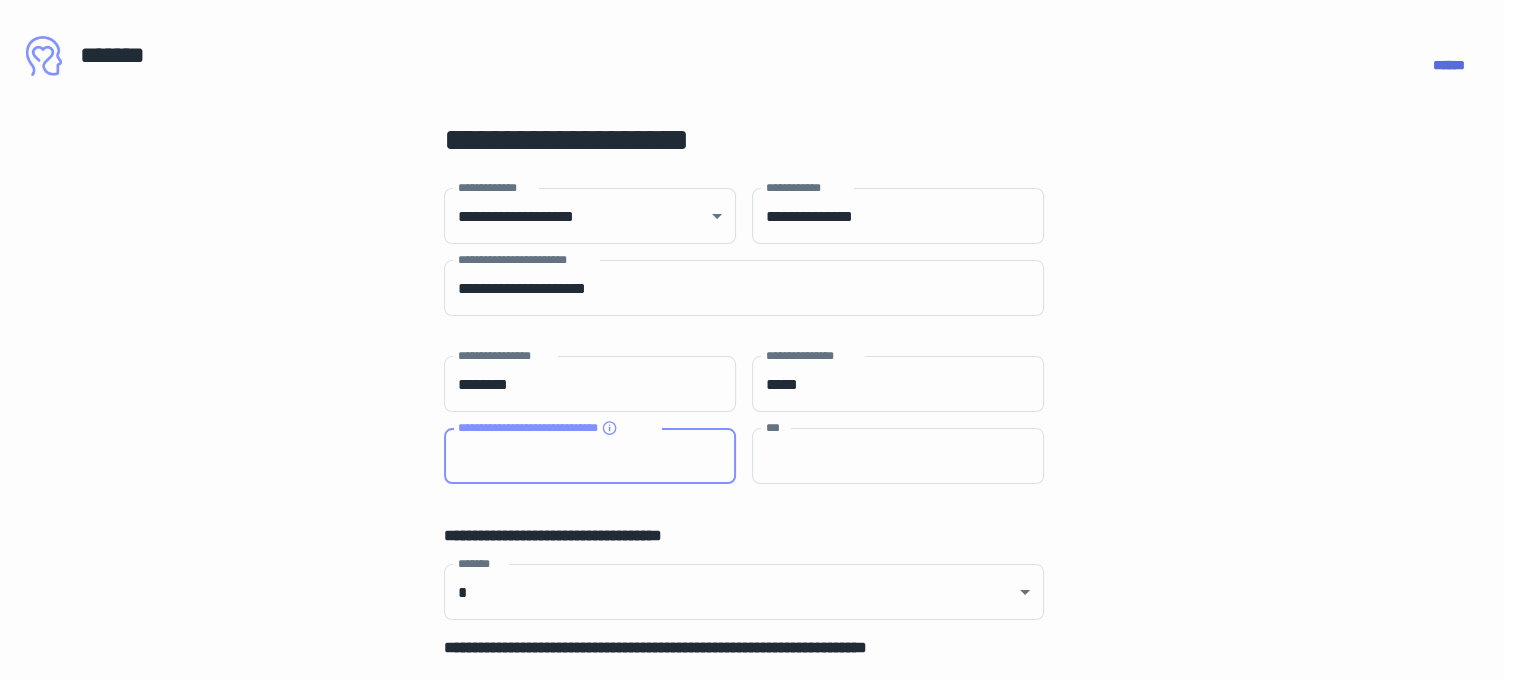 click on "**********" at bounding box center (590, 456) 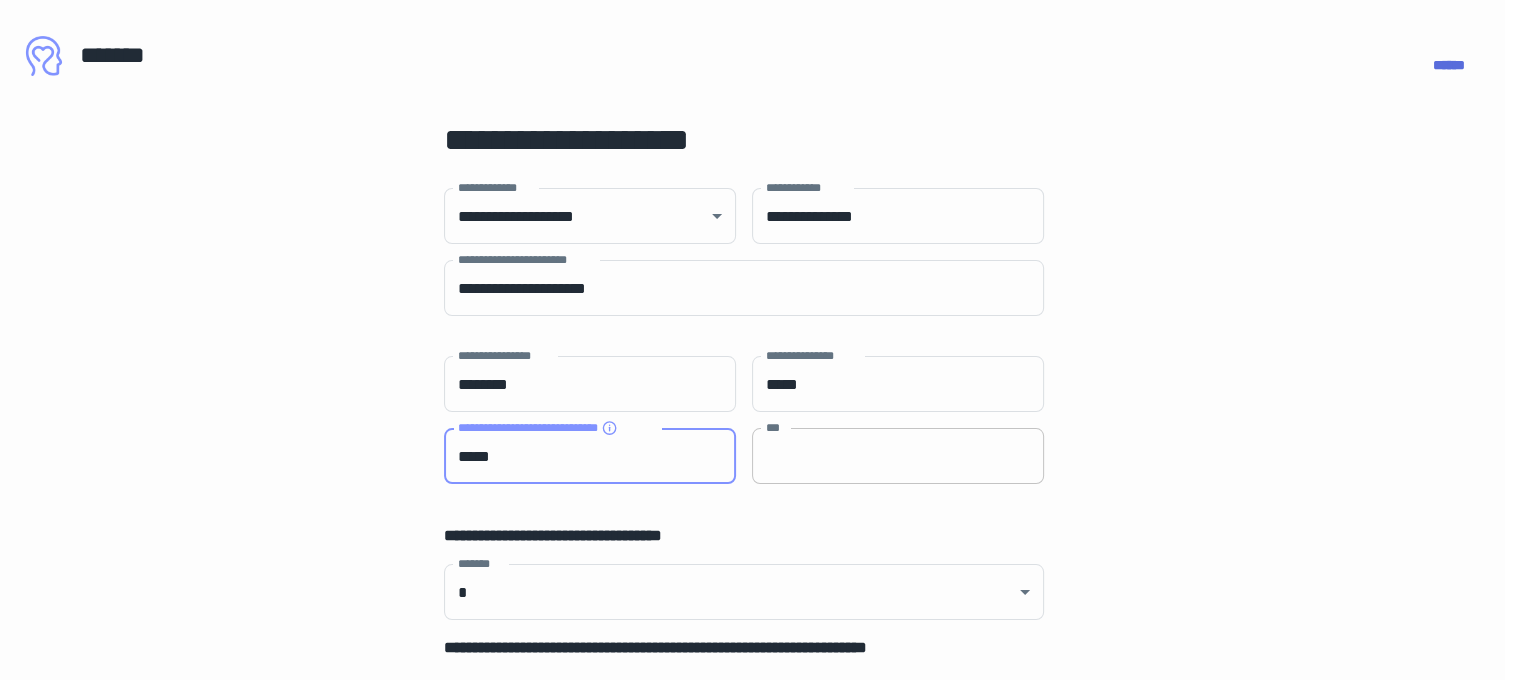 type on "*****" 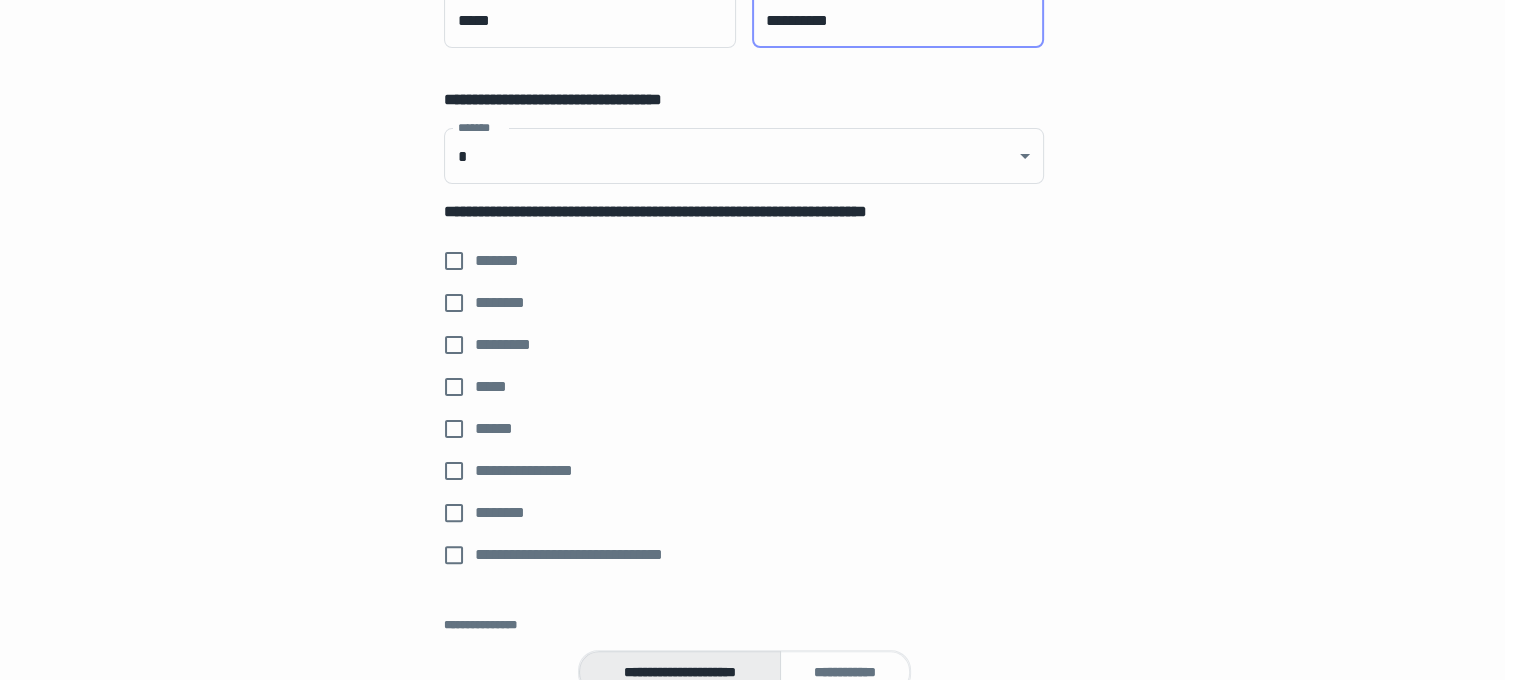 scroll, scrollTop: 439, scrollLeft: 16, axis: both 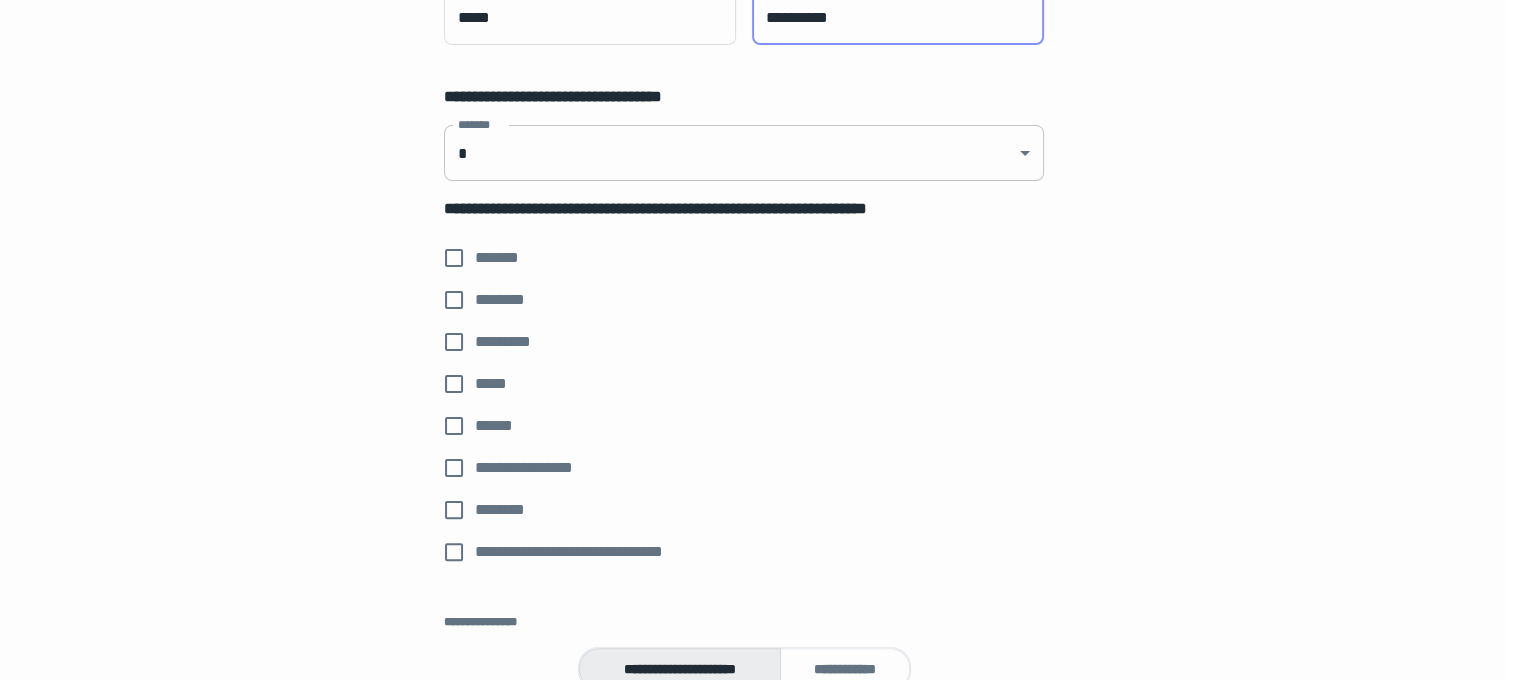 type on "**********" 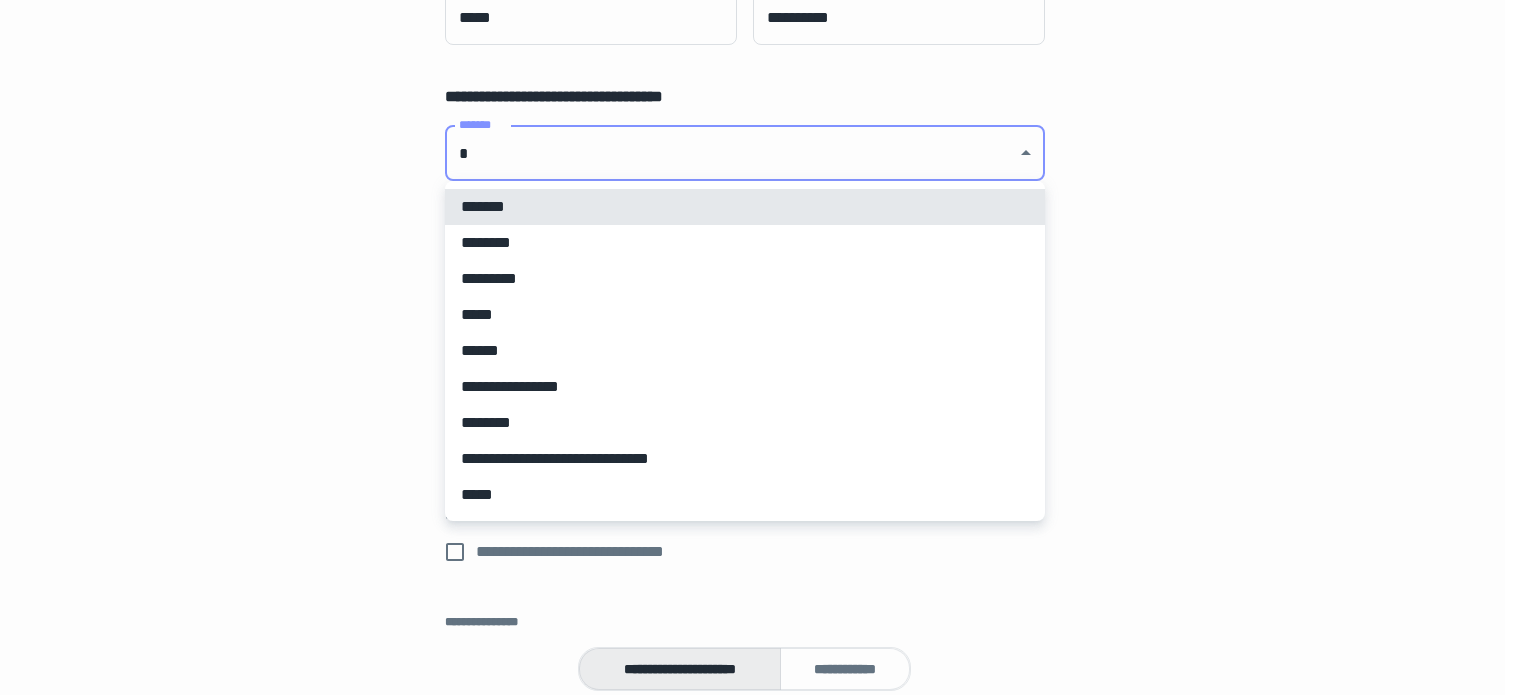 click on "*********" at bounding box center [745, 279] 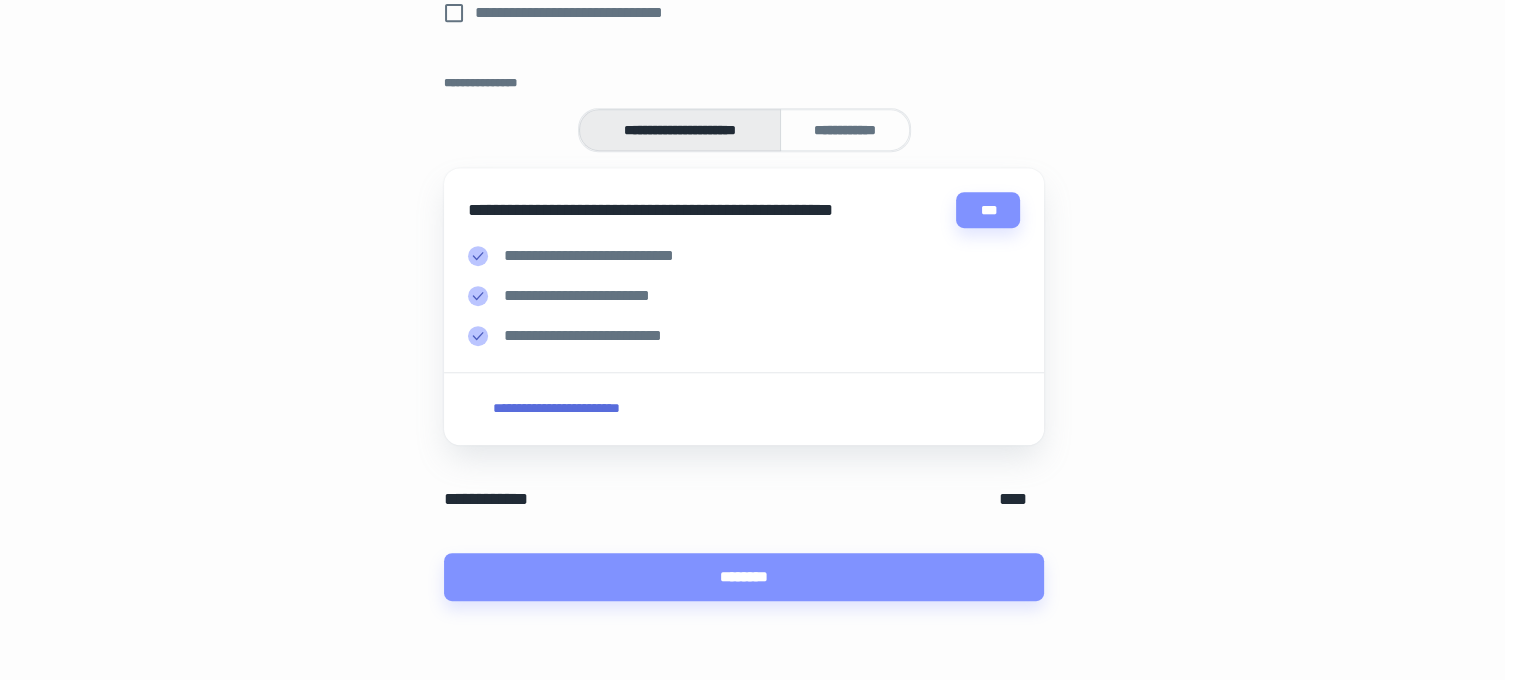 scroll, scrollTop: 936, scrollLeft: 16, axis: both 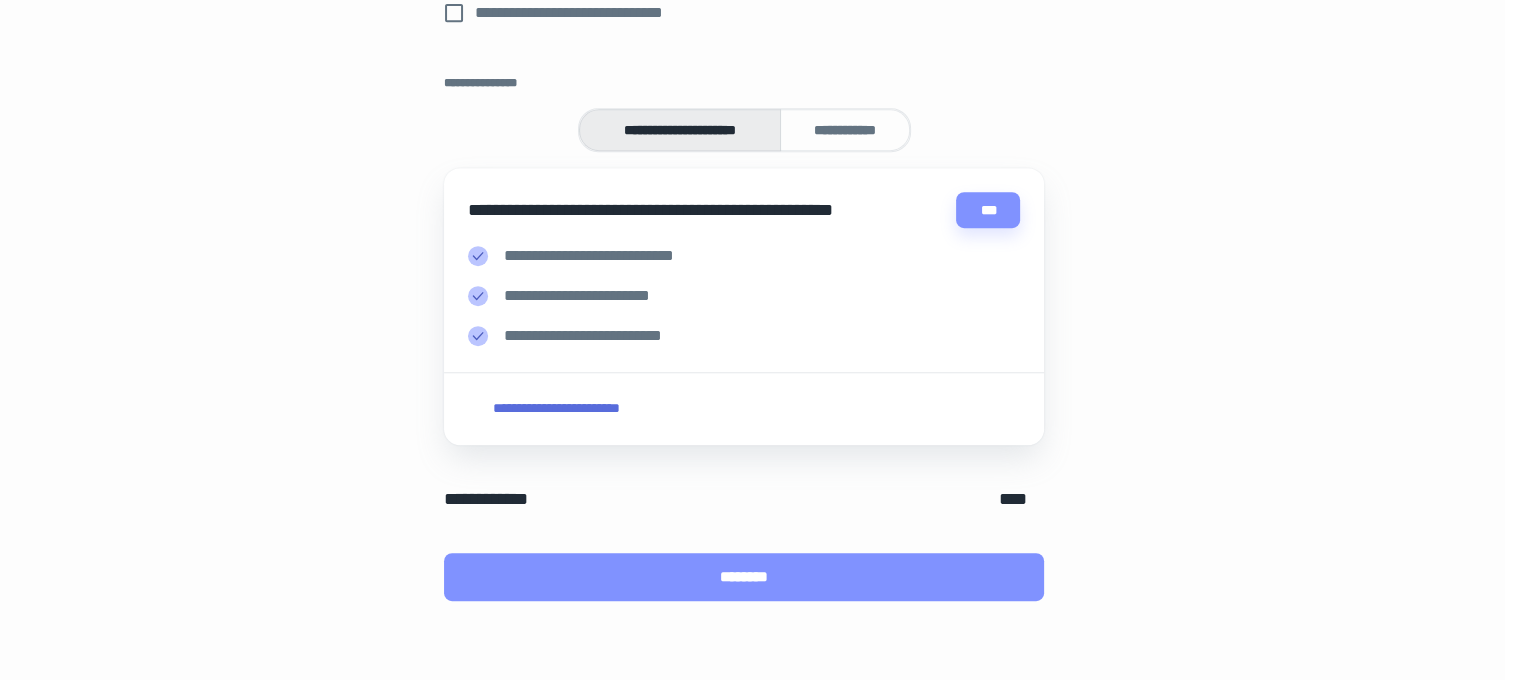 click on "********" at bounding box center (744, 577) 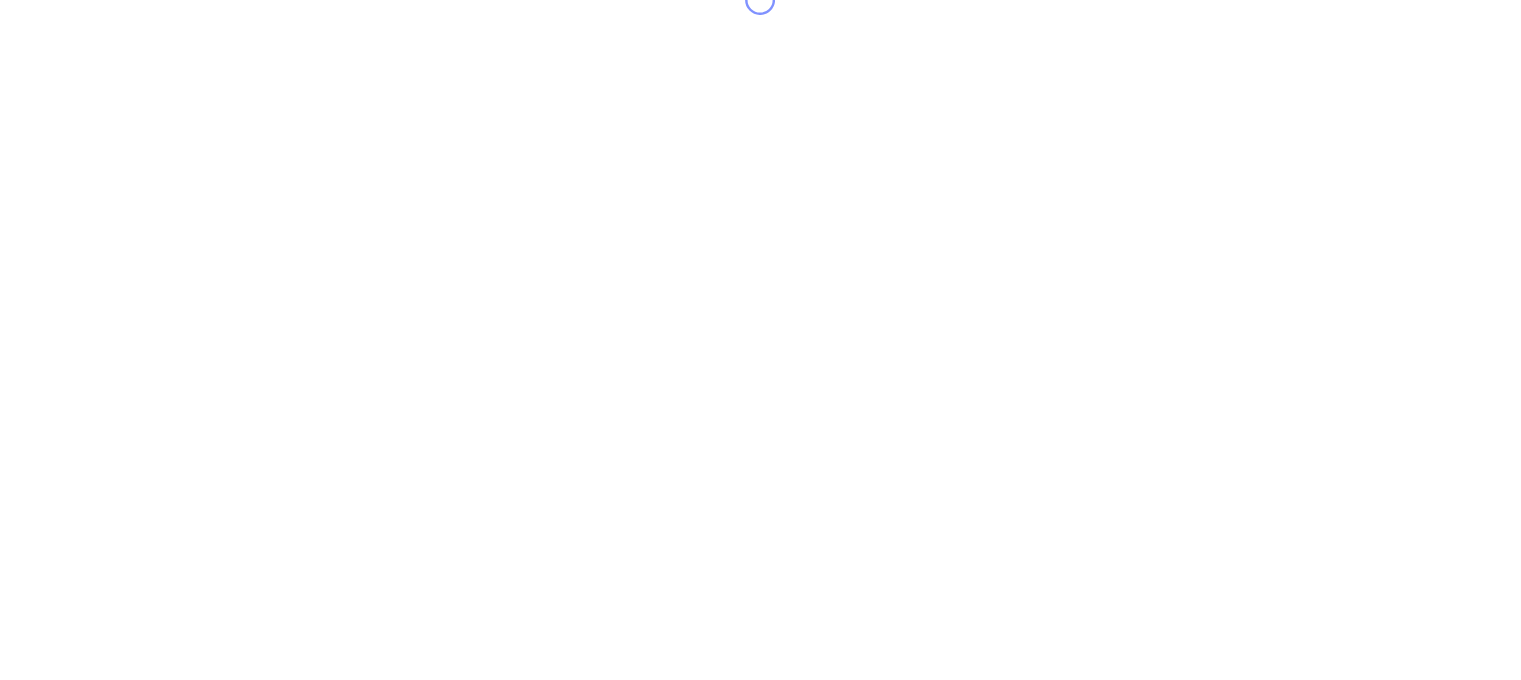 scroll, scrollTop: 0, scrollLeft: 0, axis: both 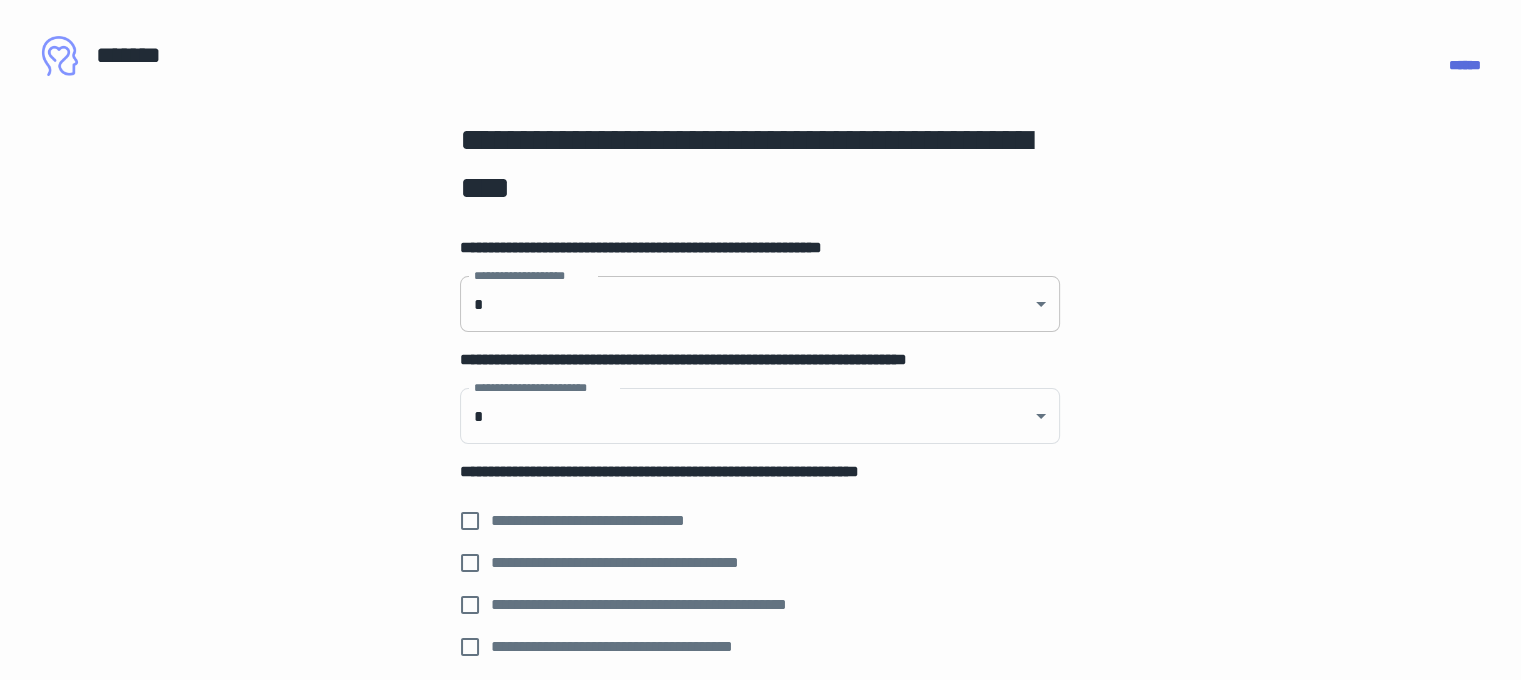 click on "**********" at bounding box center [760, 340] 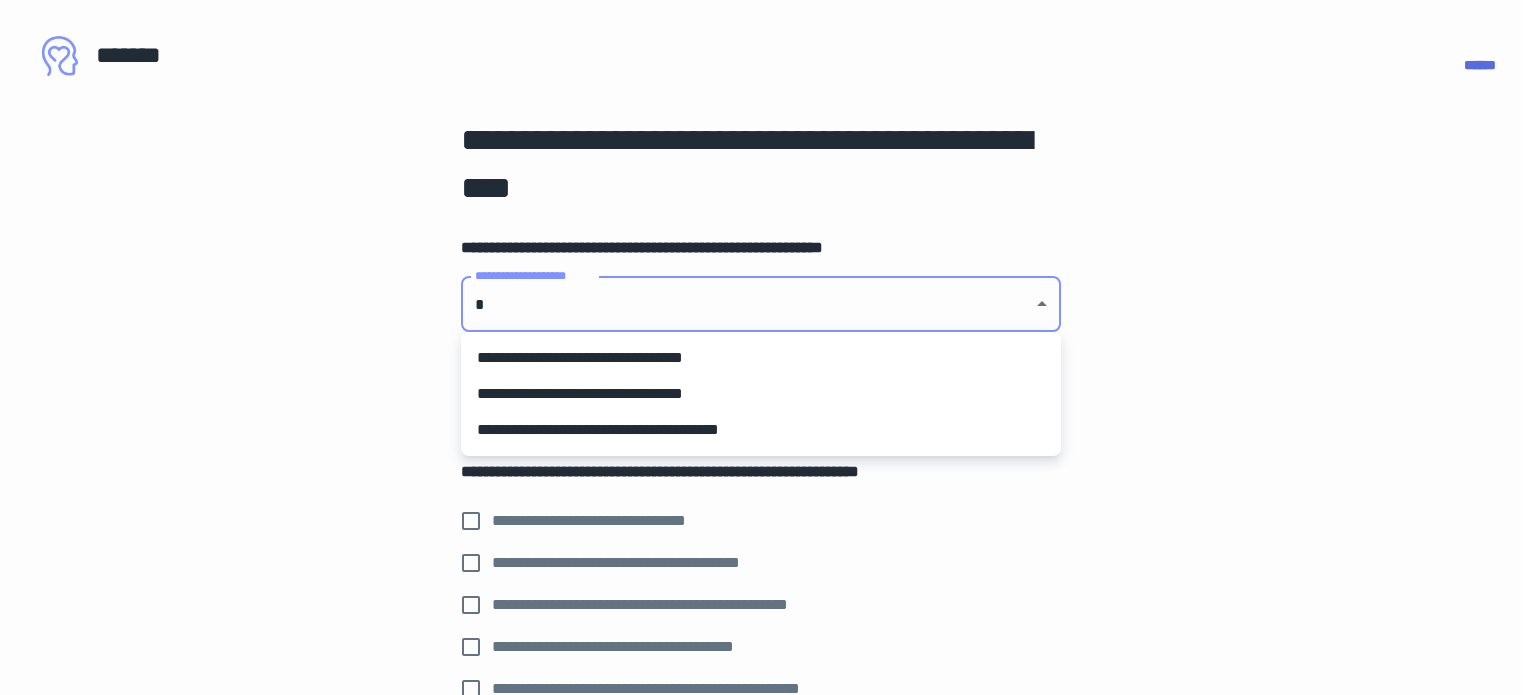 click on "**********" at bounding box center [761, 358] 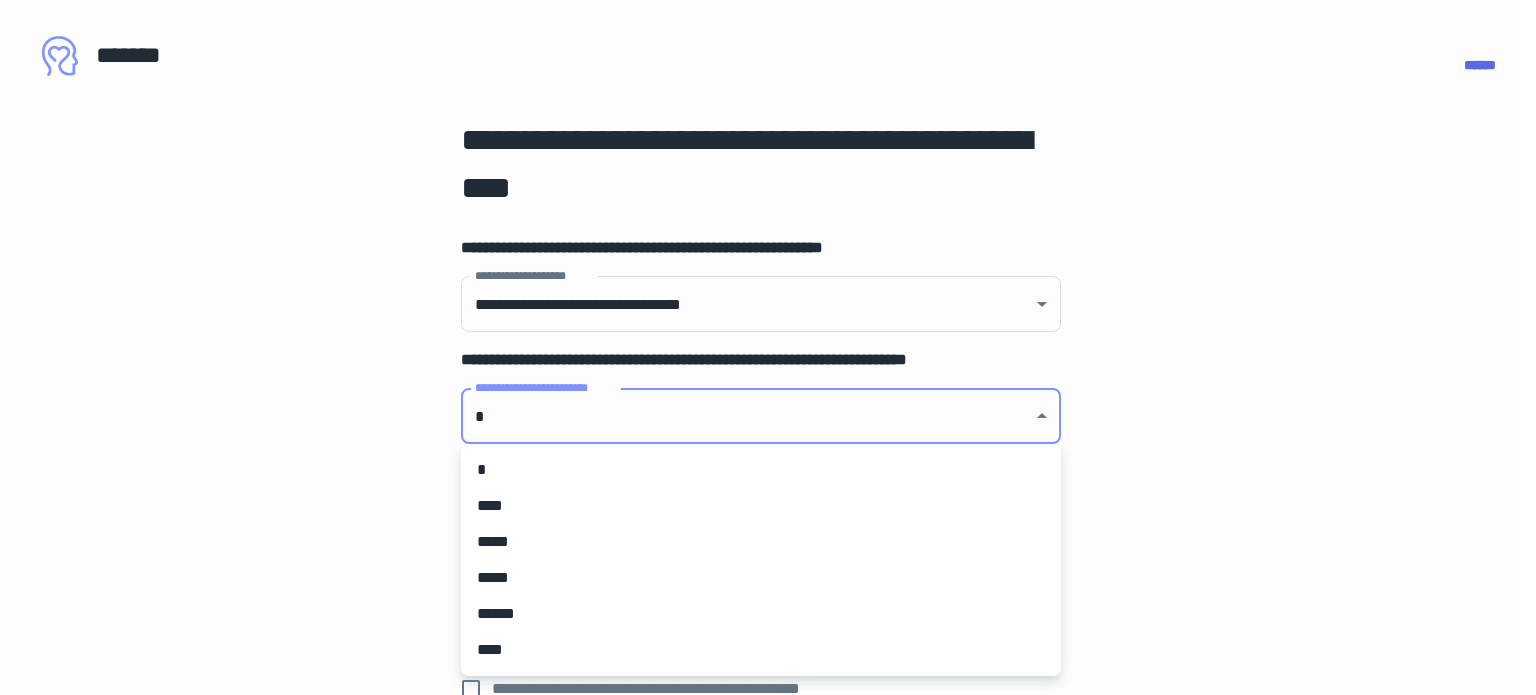 click on "**********" at bounding box center [768, 347] 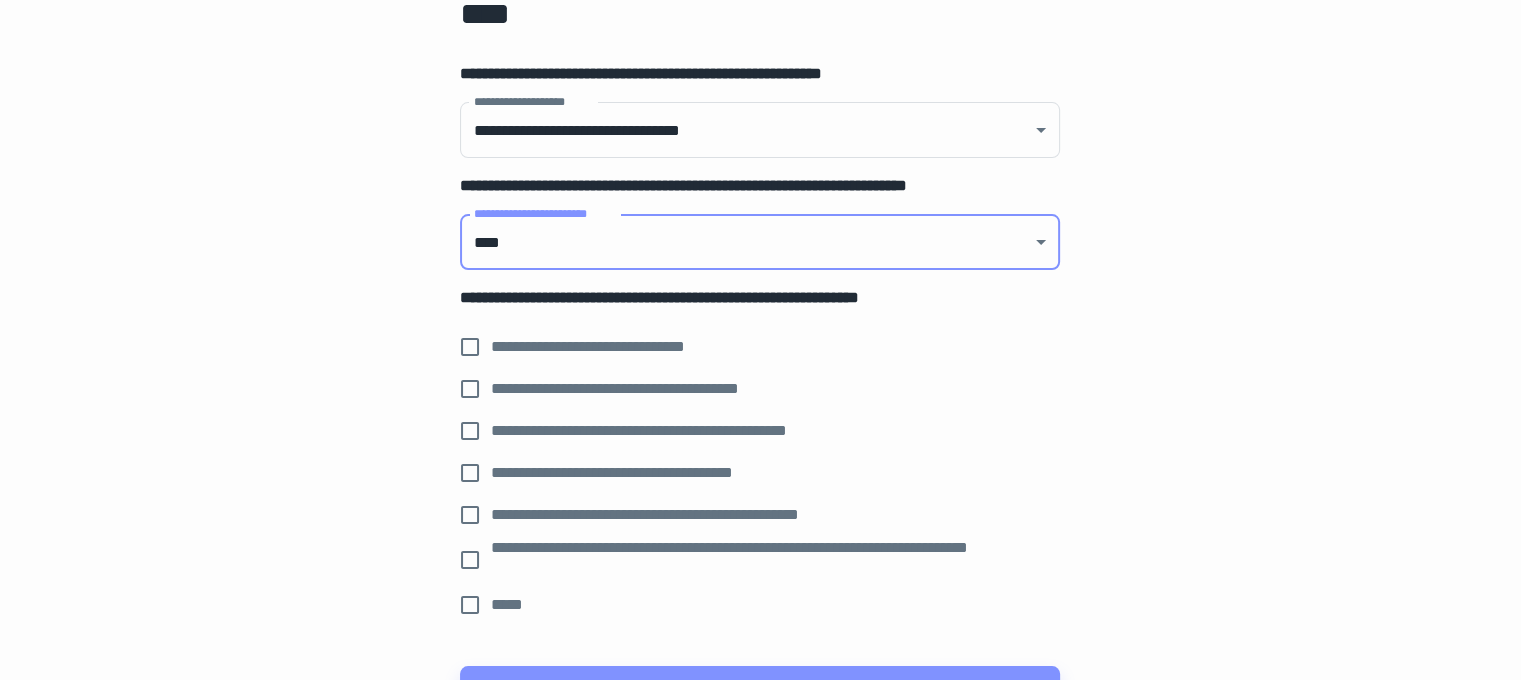 scroll, scrollTop: 288, scrollLeft: 0, axis: vertical 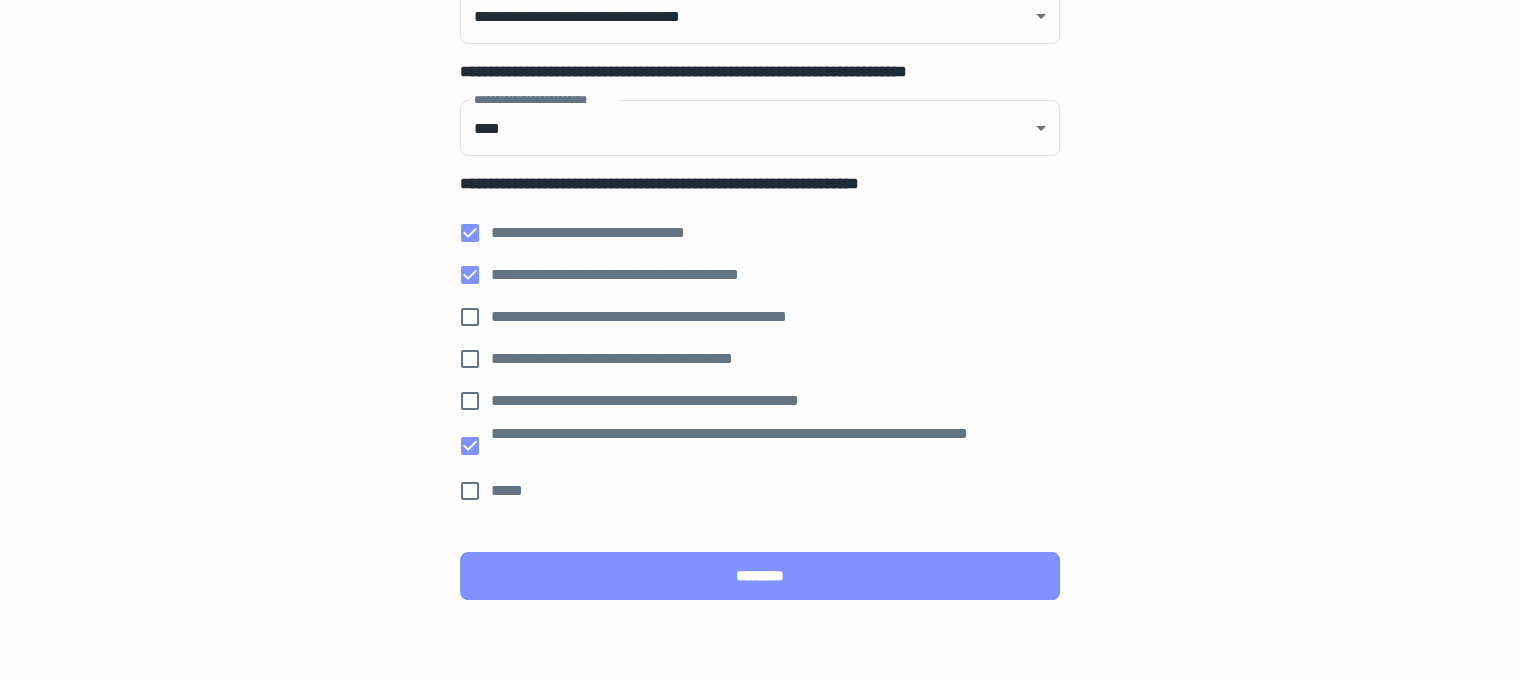 click on "********" at bounding box center [760, 576] 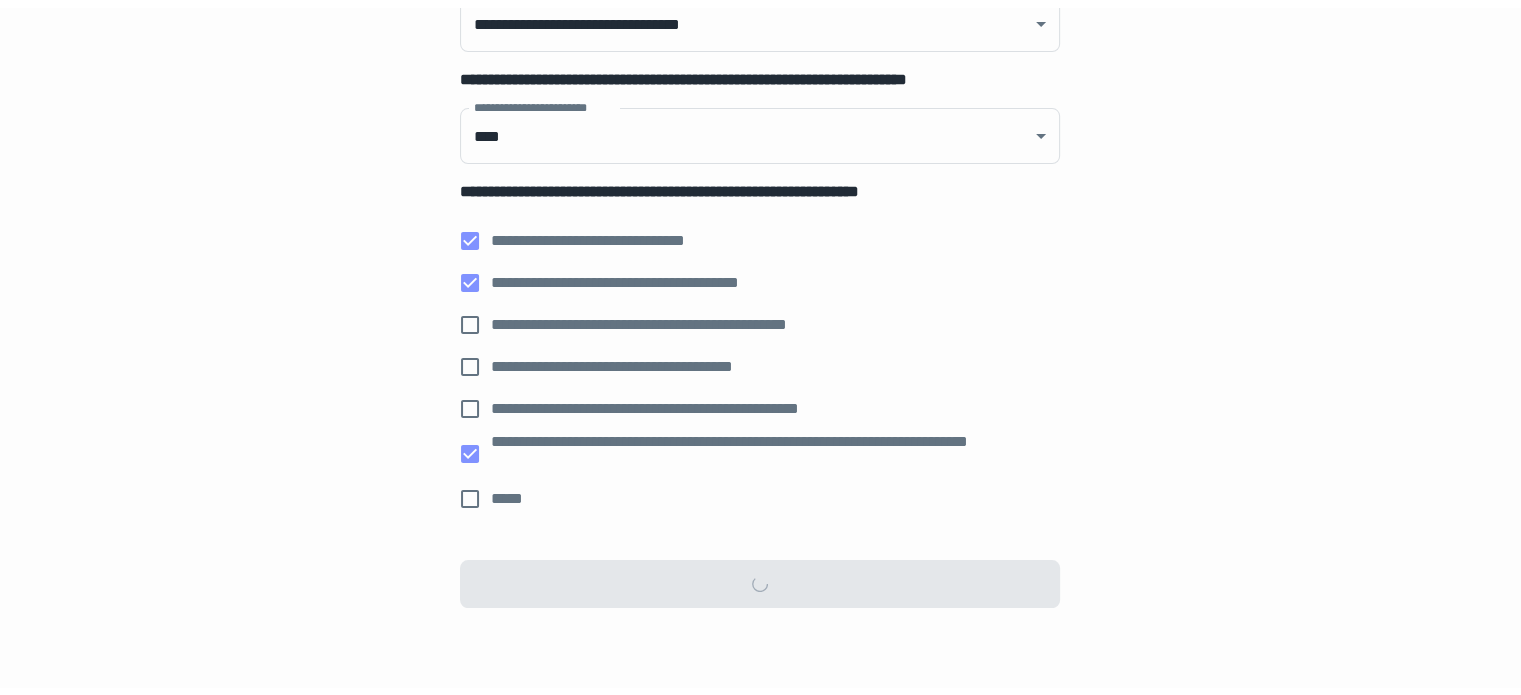 scroll, scrollTop: 0, scrollLeft: 0, axis: both 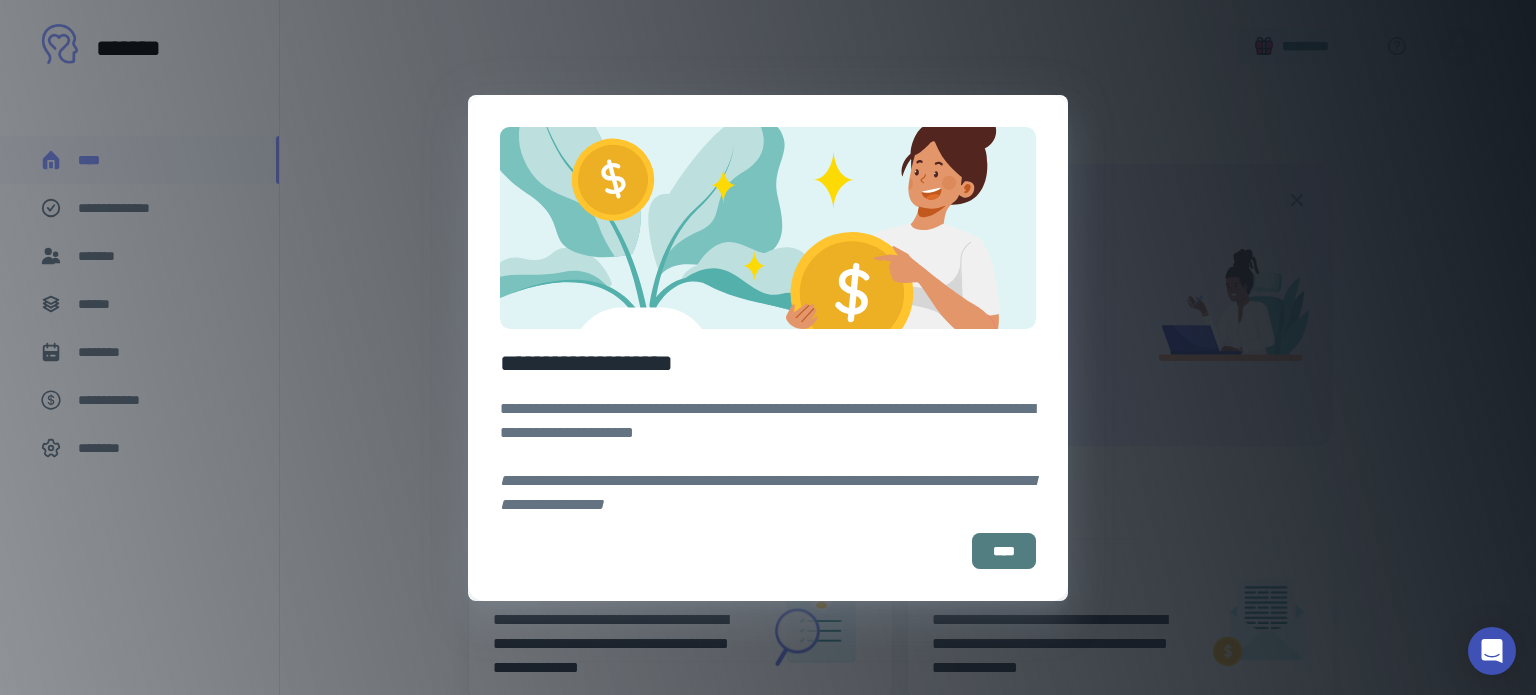 click on "****" at bounding box center (1004, 551) 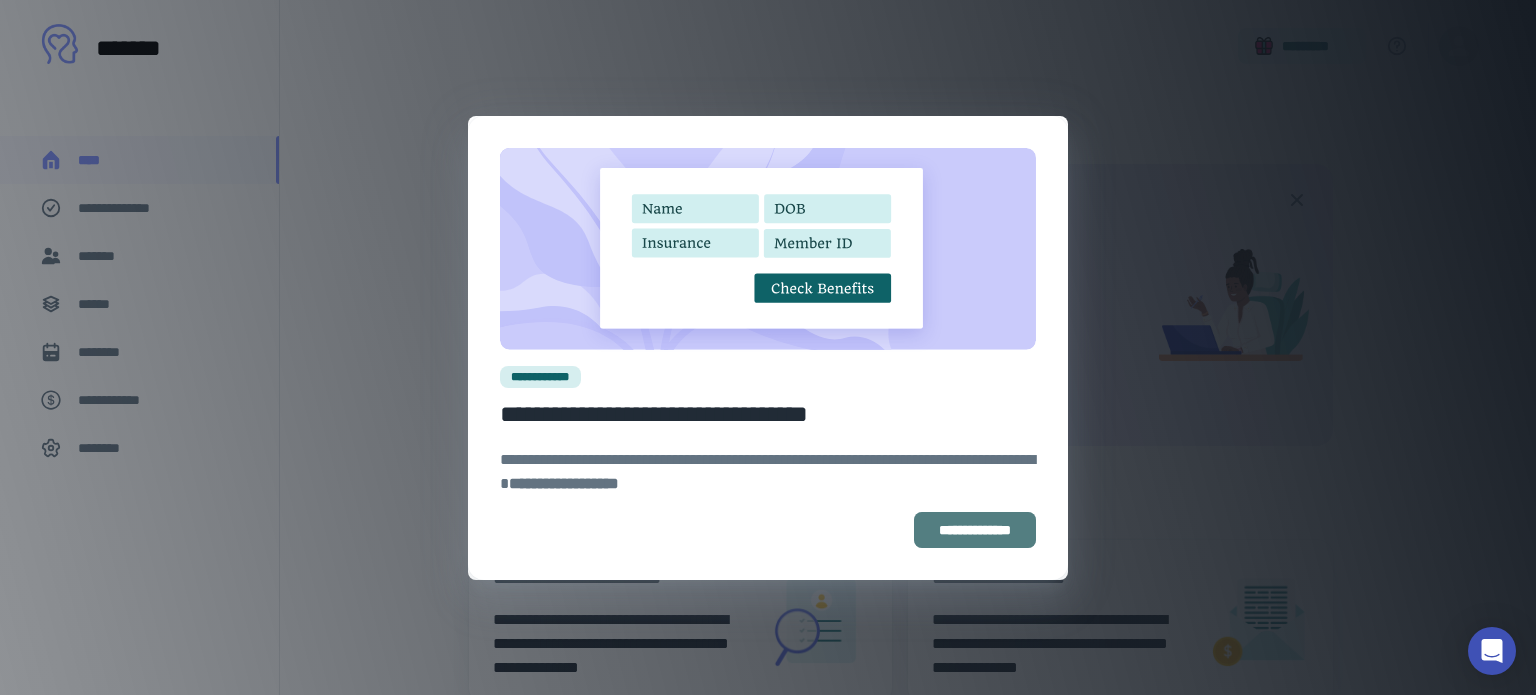 click on "**********" at bounding box center (975, 530) 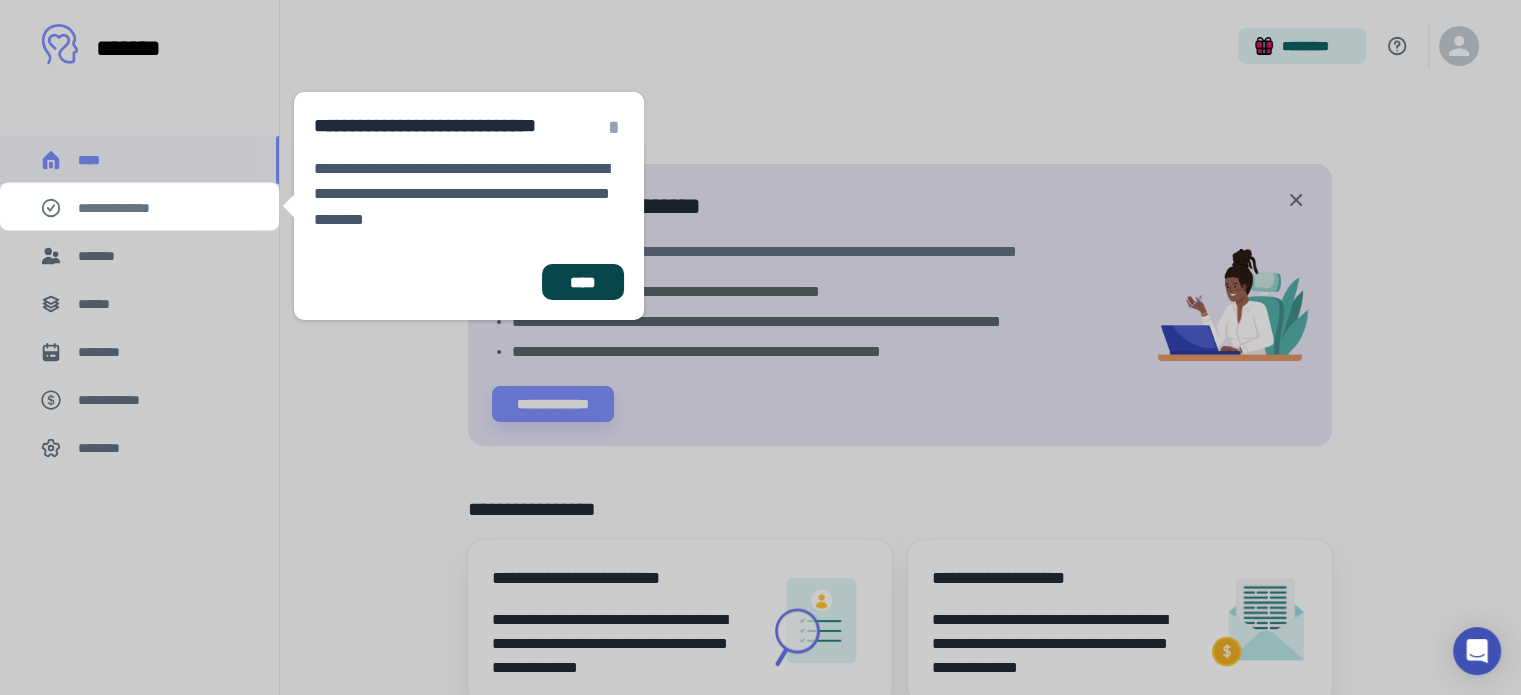 click on "****" at bounding box center (583, 282) 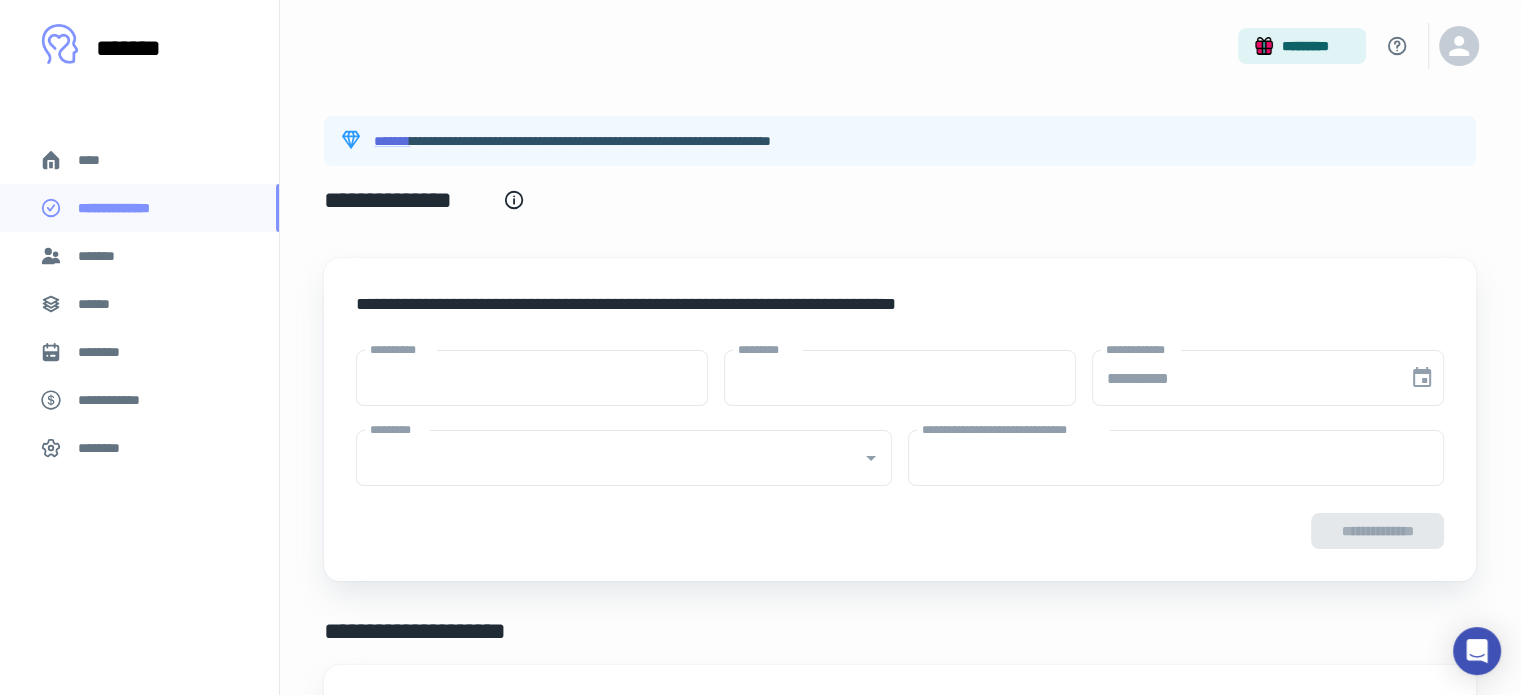 type on "****" 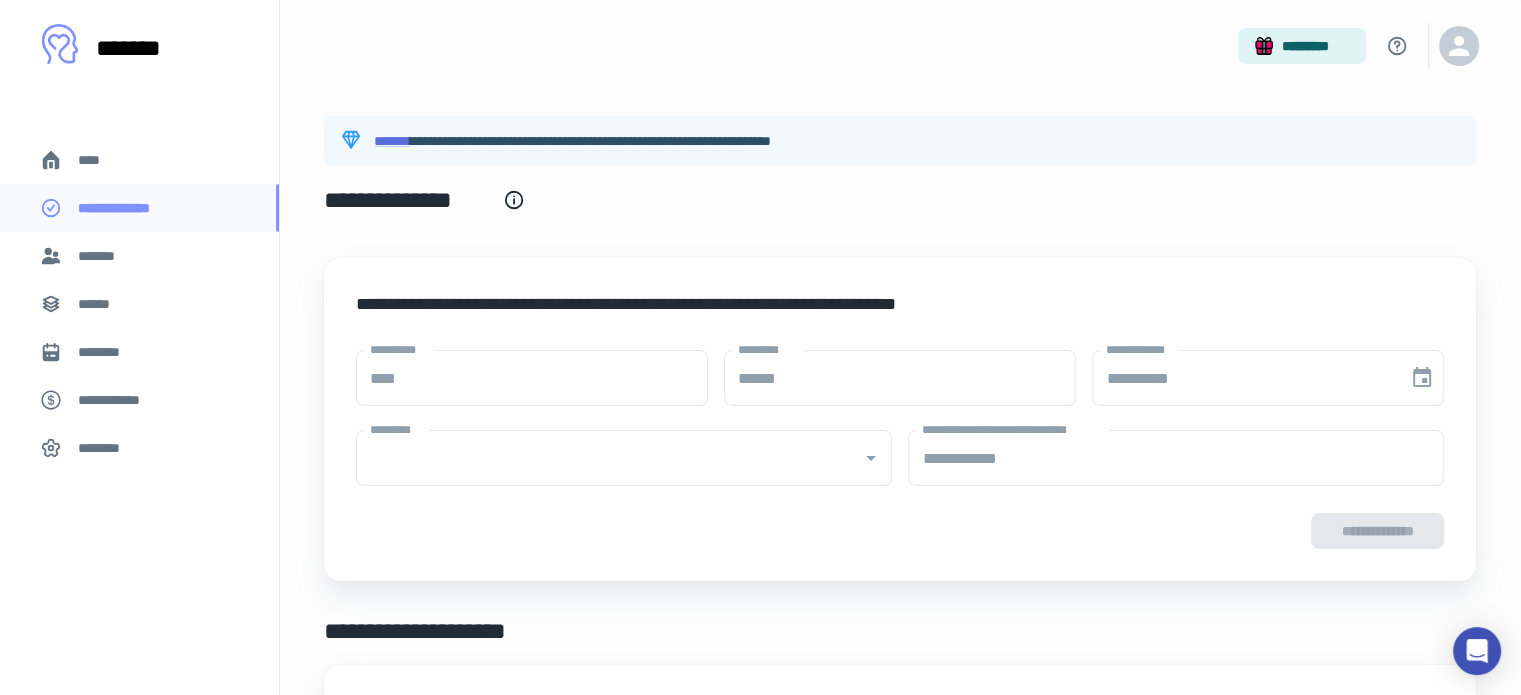 type on "**********" 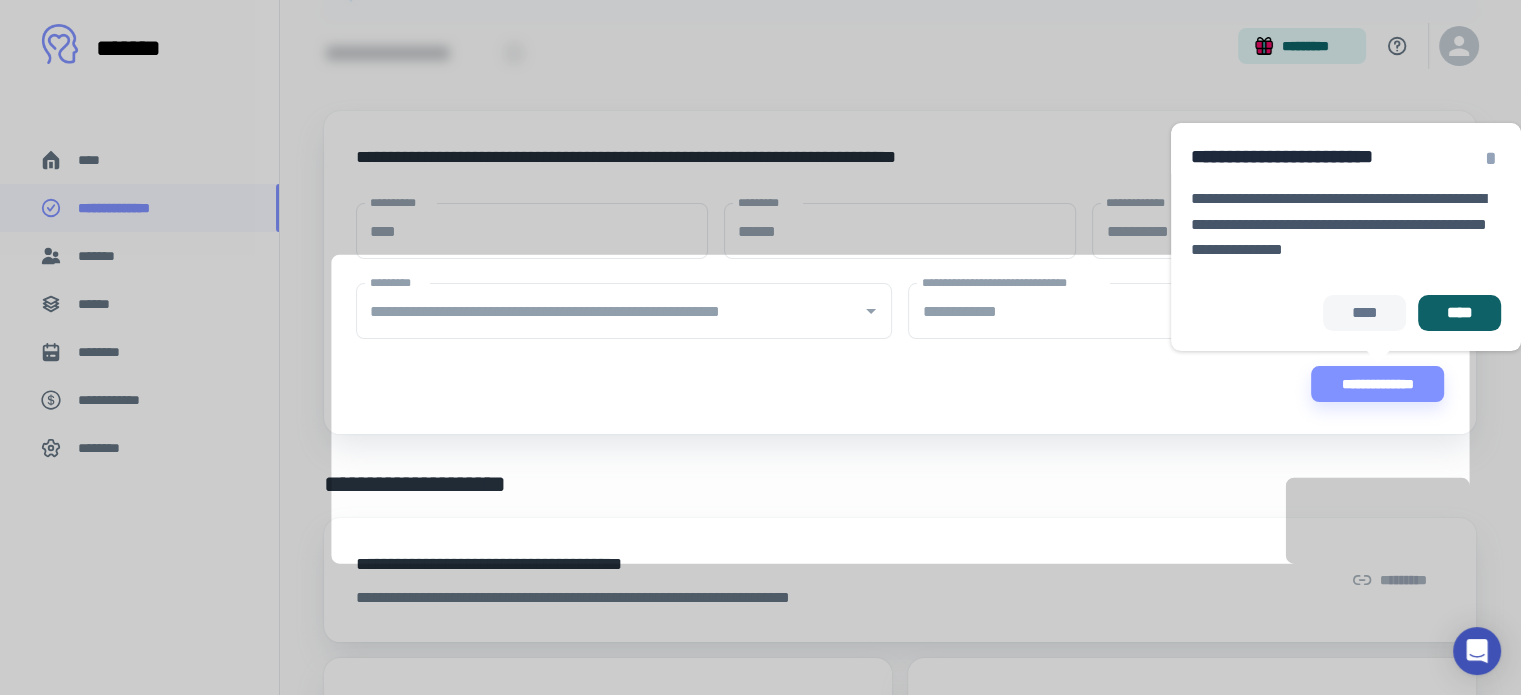 scroll, scrollTop: 183, scrollLeft: 0, axis: vertical 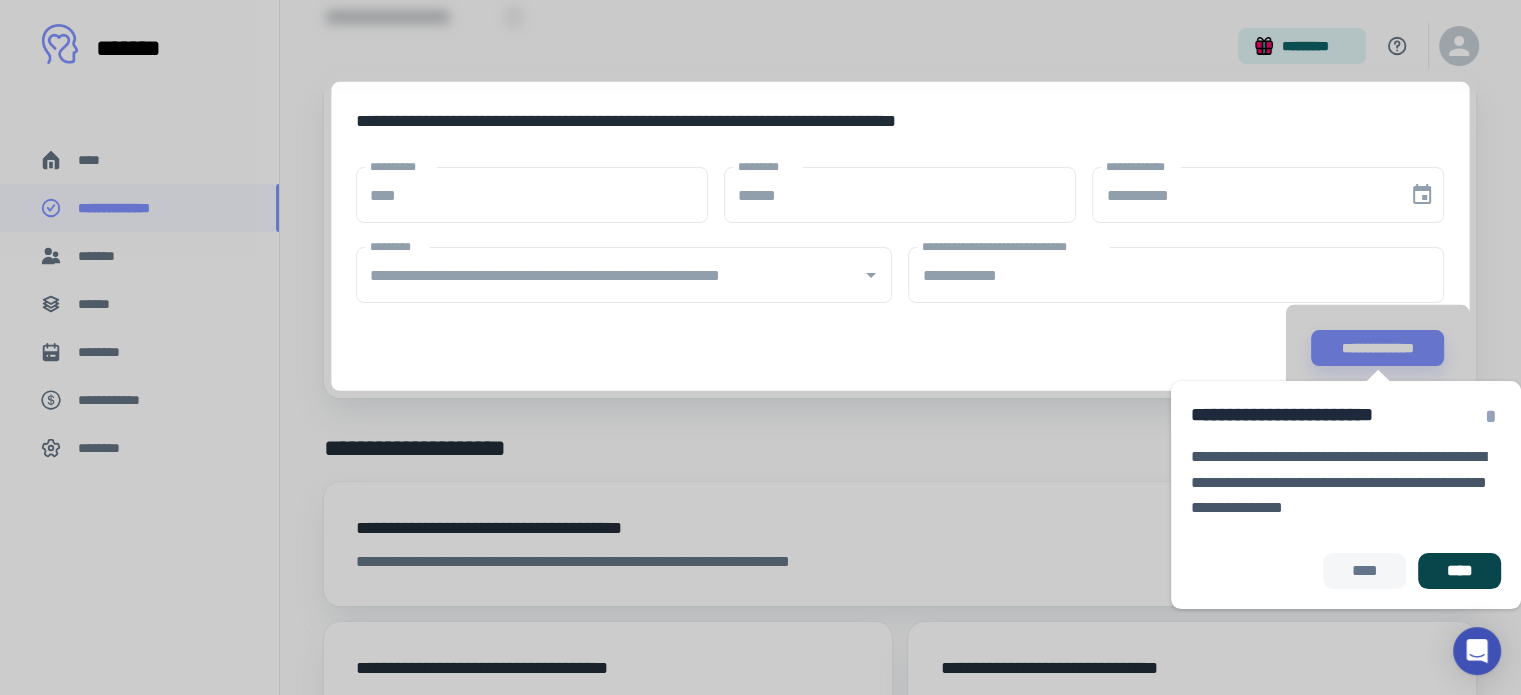 click on "****" at bounding box center [1459, 571] 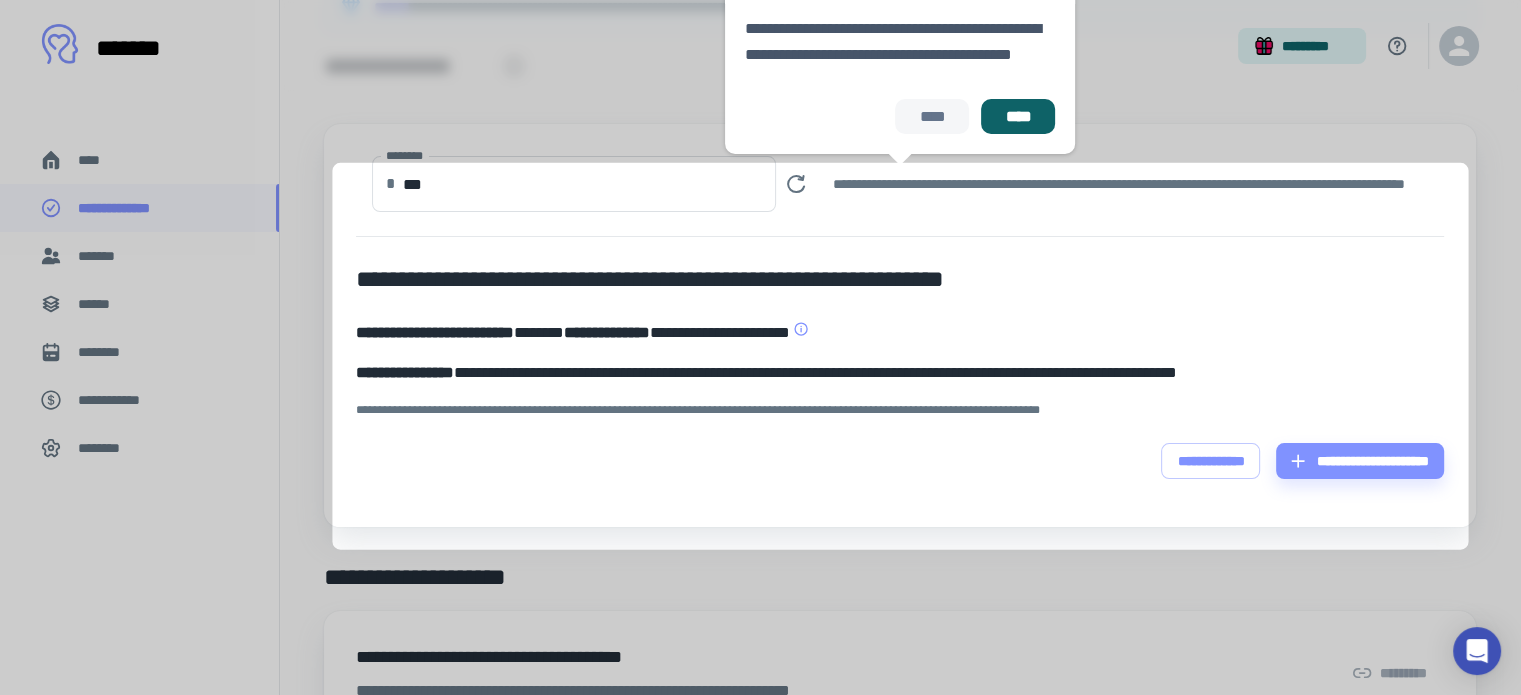 scroll, scrollTop: 72, scrollLeft: 0, axis: vertical 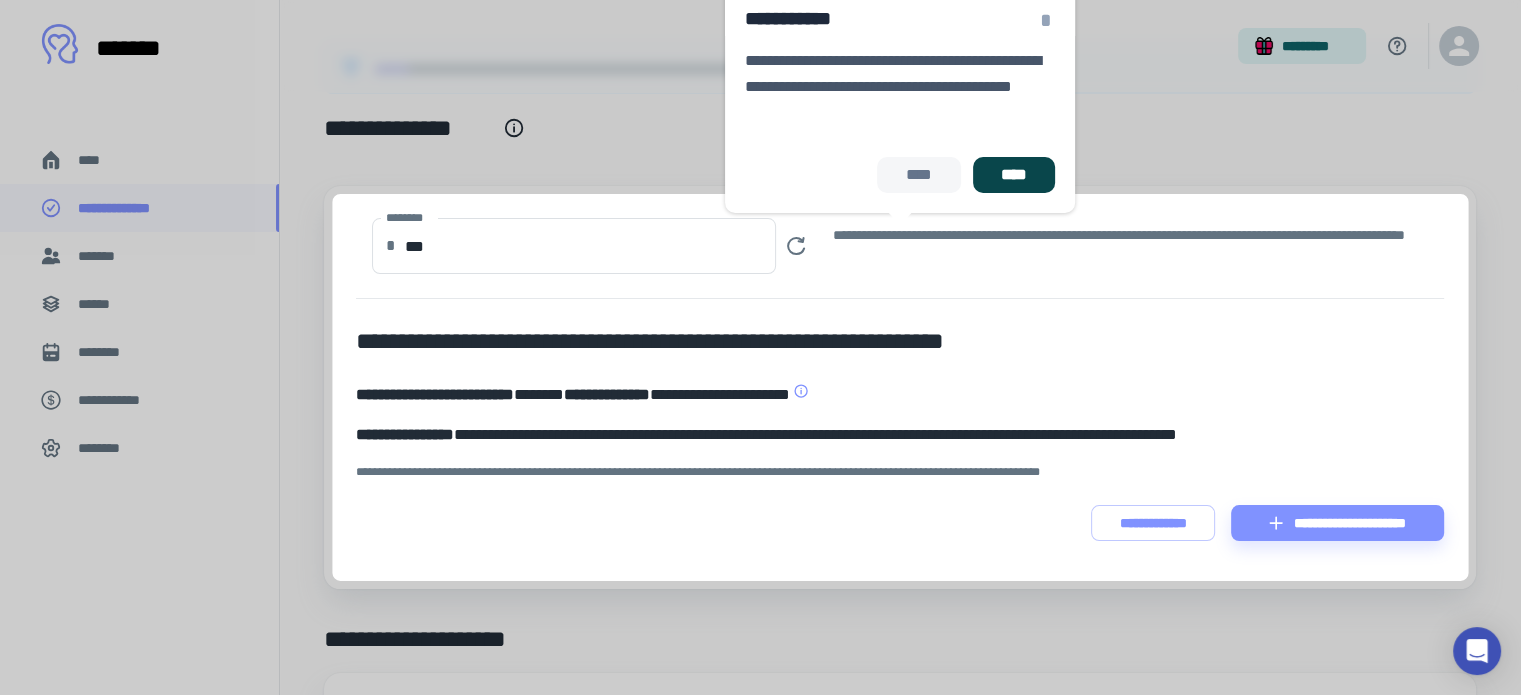 click on "****" at bounding box center (1014, 175) 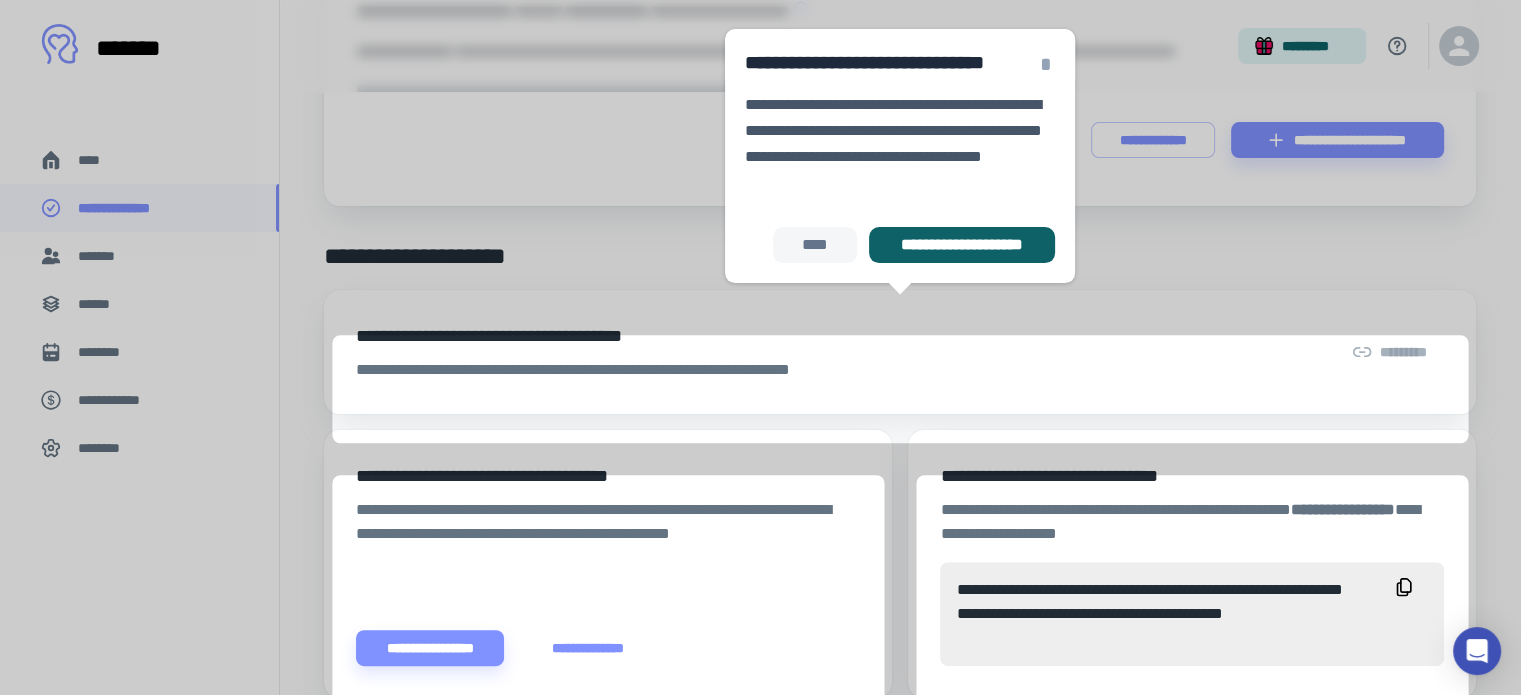 scroll, scrollTop: 459, scrollLeft: 0, axis: vertical 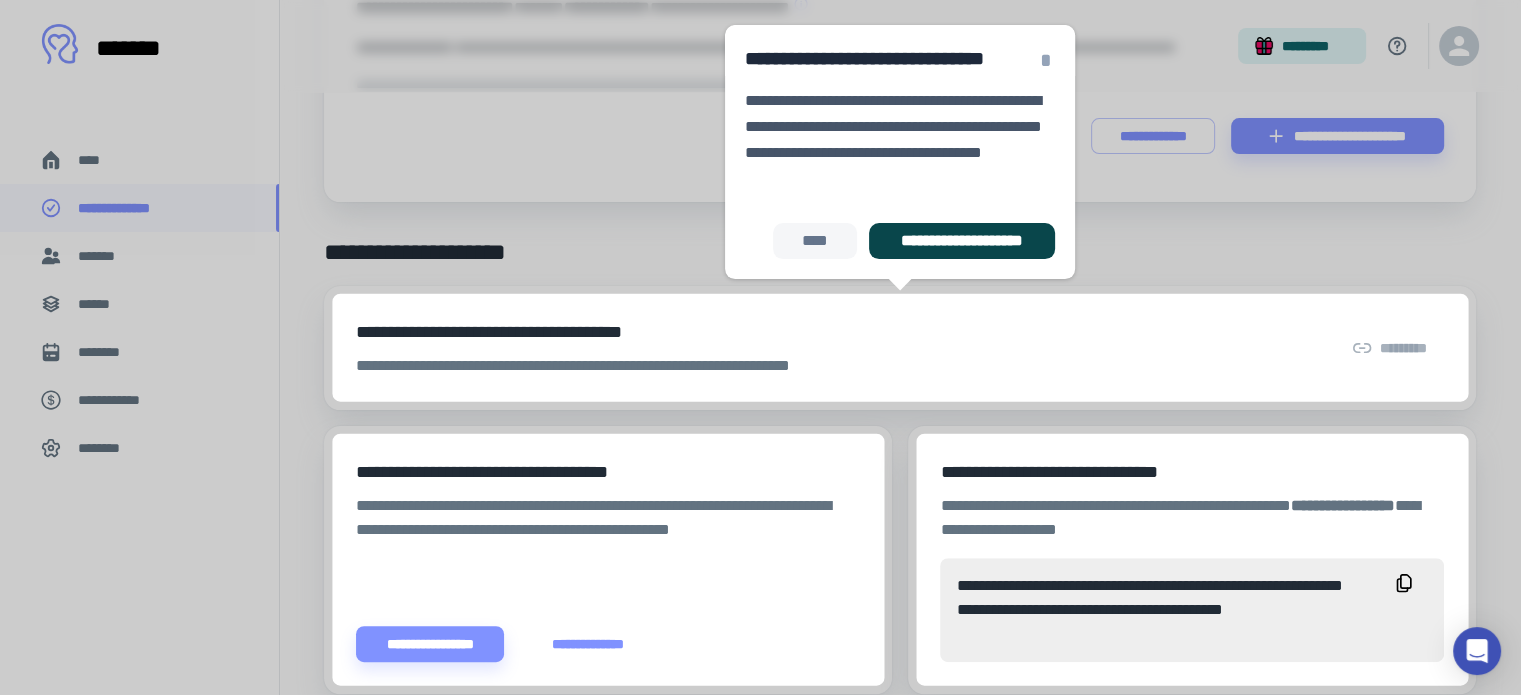 click on "**********" at bounding box center [962, 241] 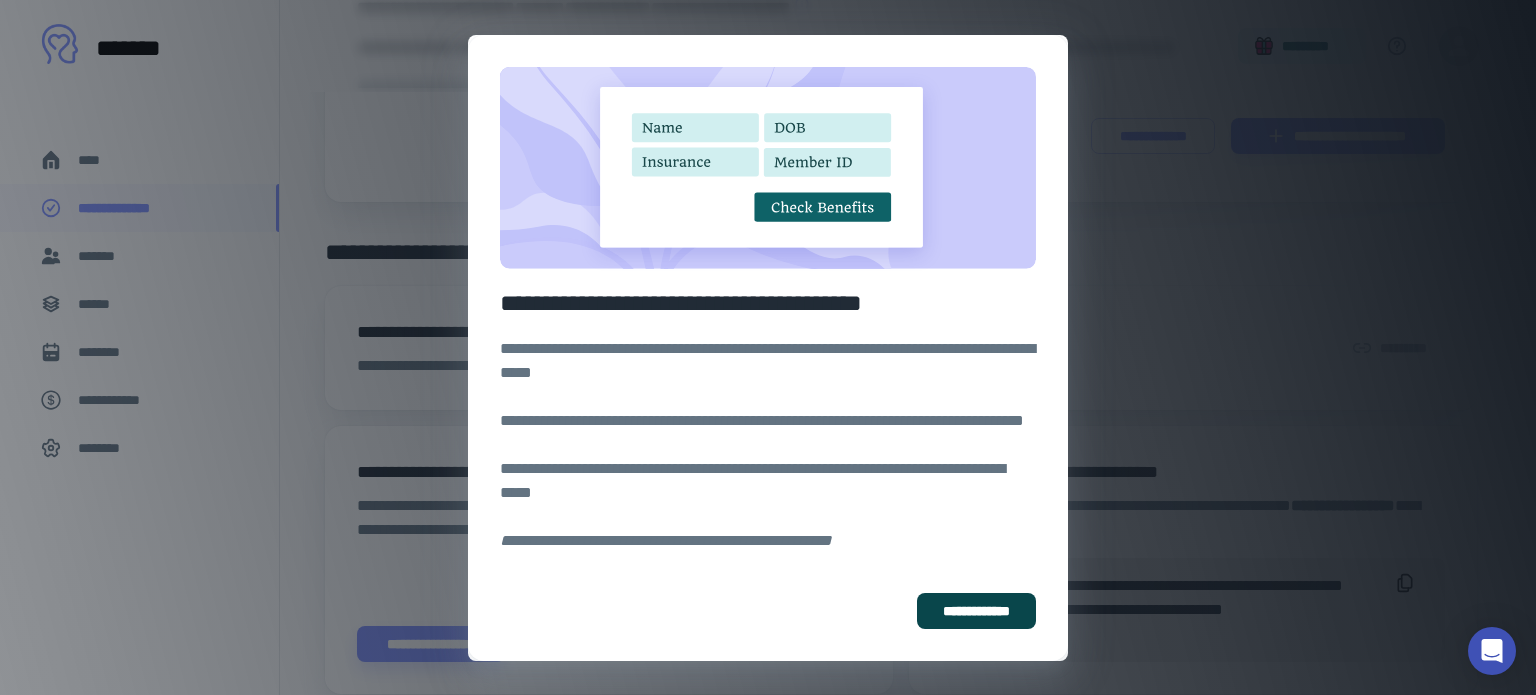 click on "**********" at bounding box center [976, 611] 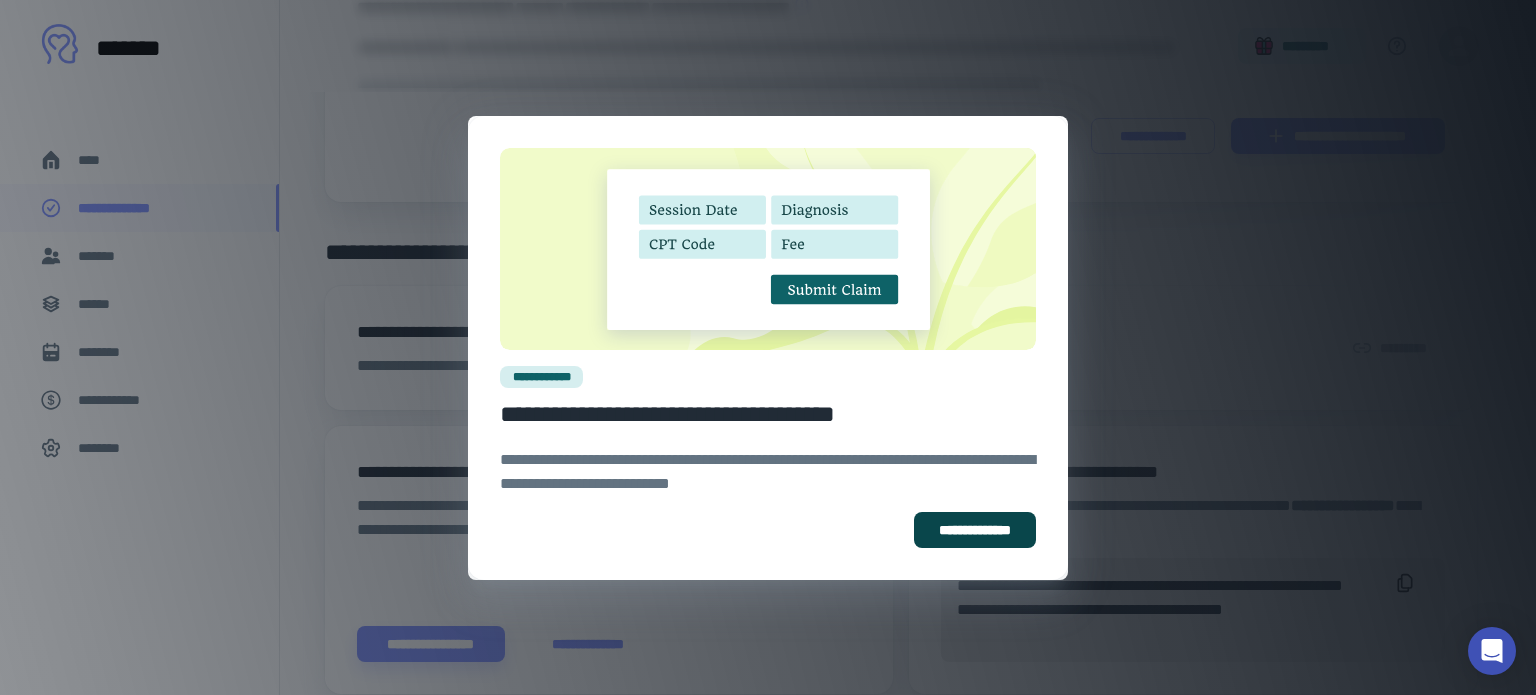 click on "**********" at bounding box center [975, 530] 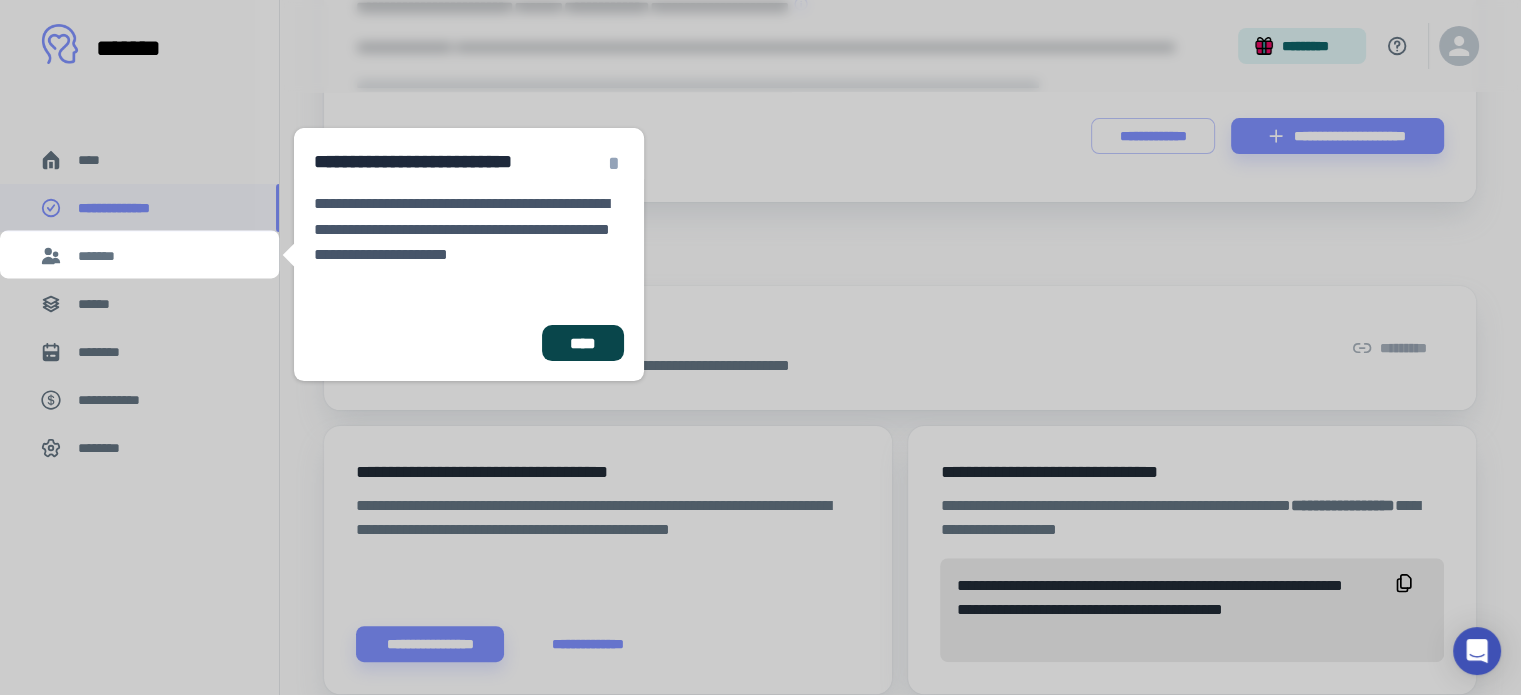 click on "****" at bounding box center (583, 343) 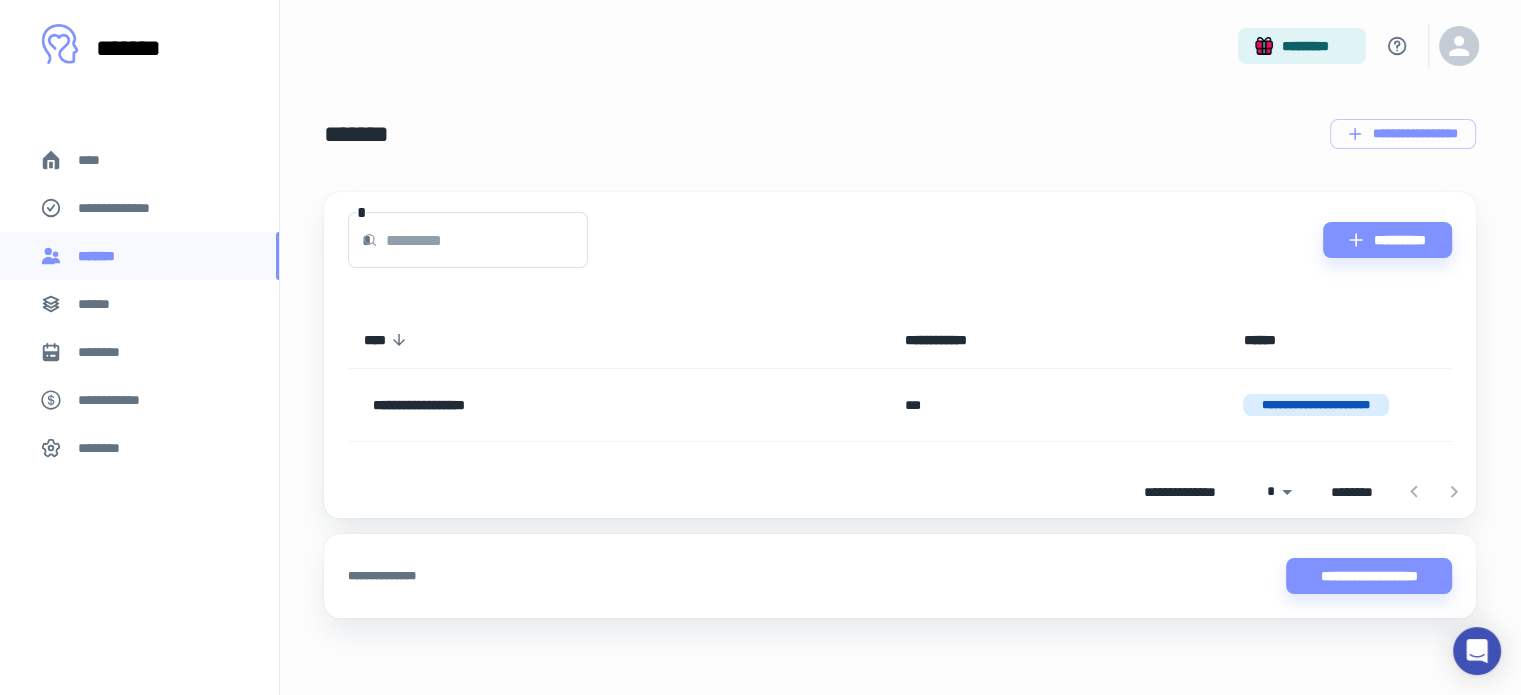 scroll, scrollTop: 3, scrollLeft: 0, axis: vertical 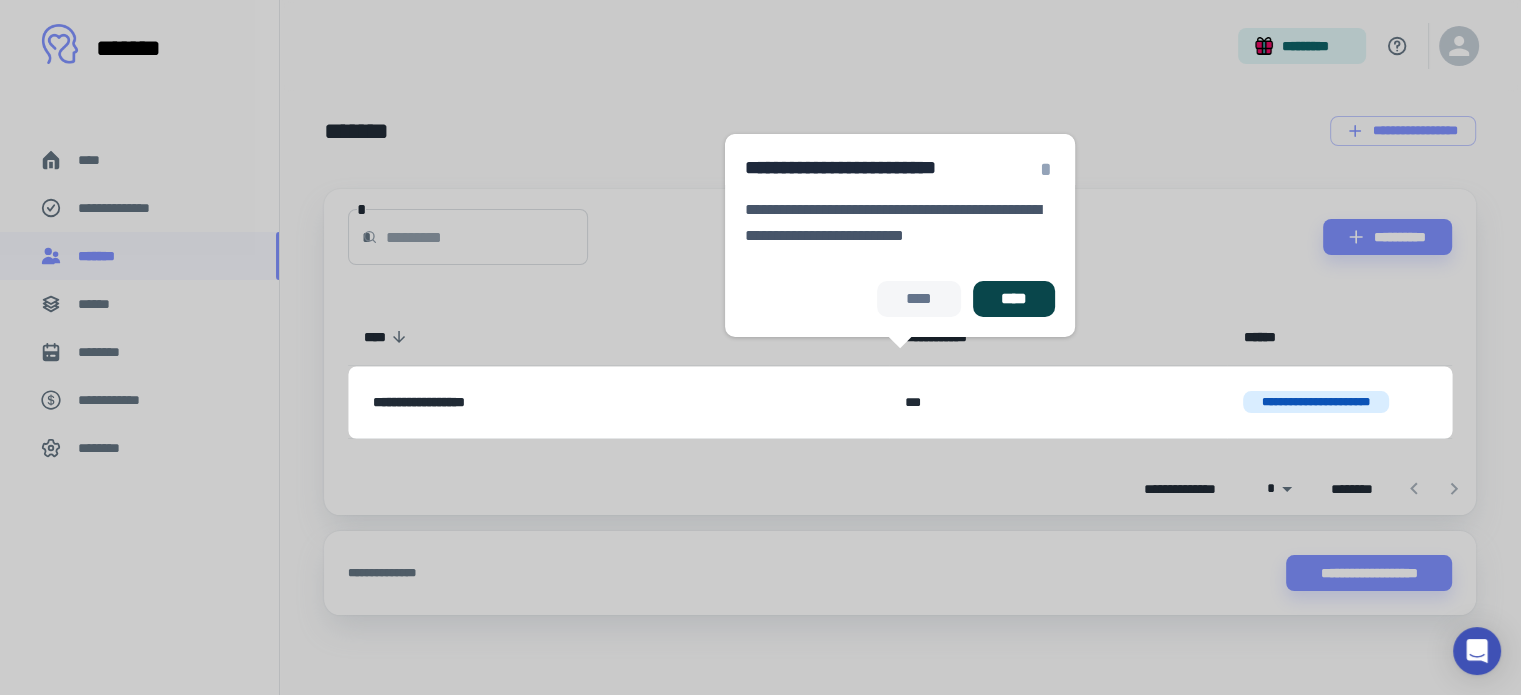 click on "****" at bounding box center (1014, 299) 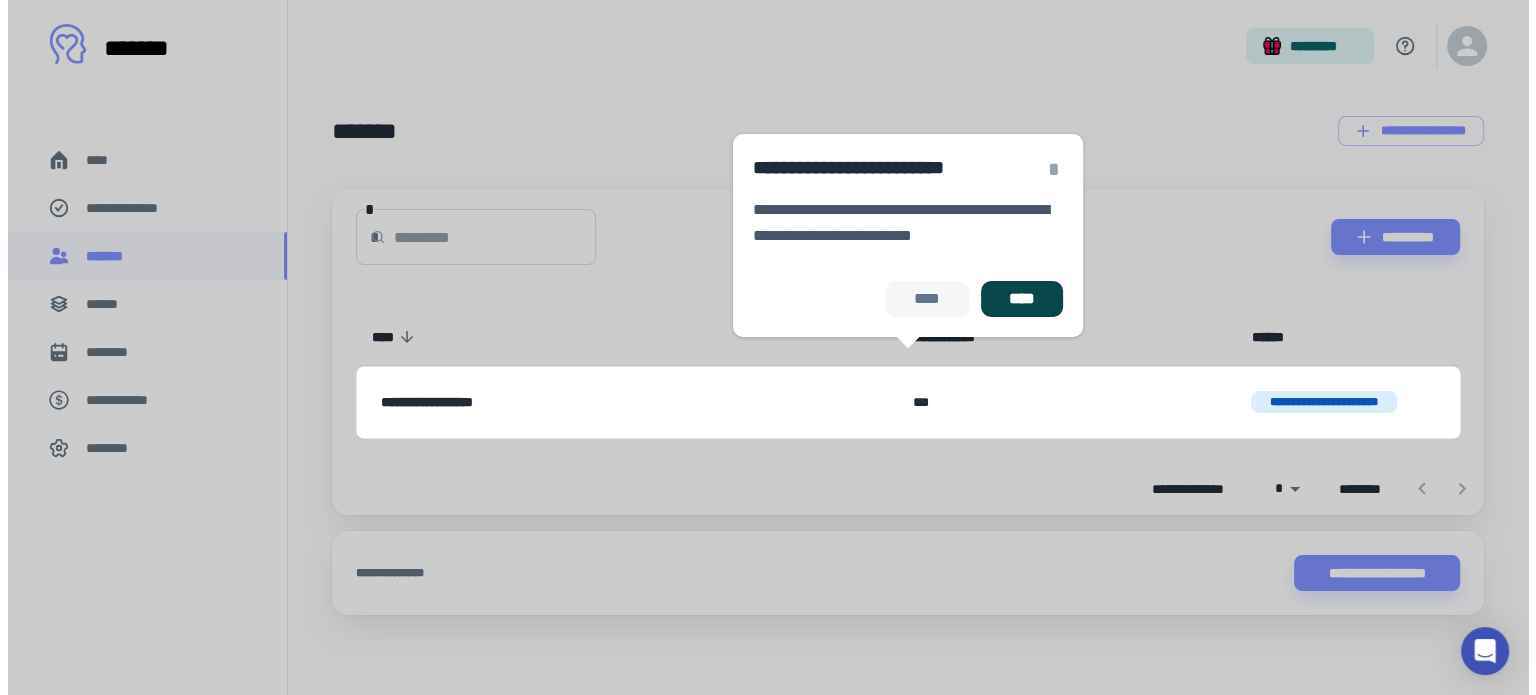 scroll, scrollTop: 0, scrollLeft: 0, axis: both 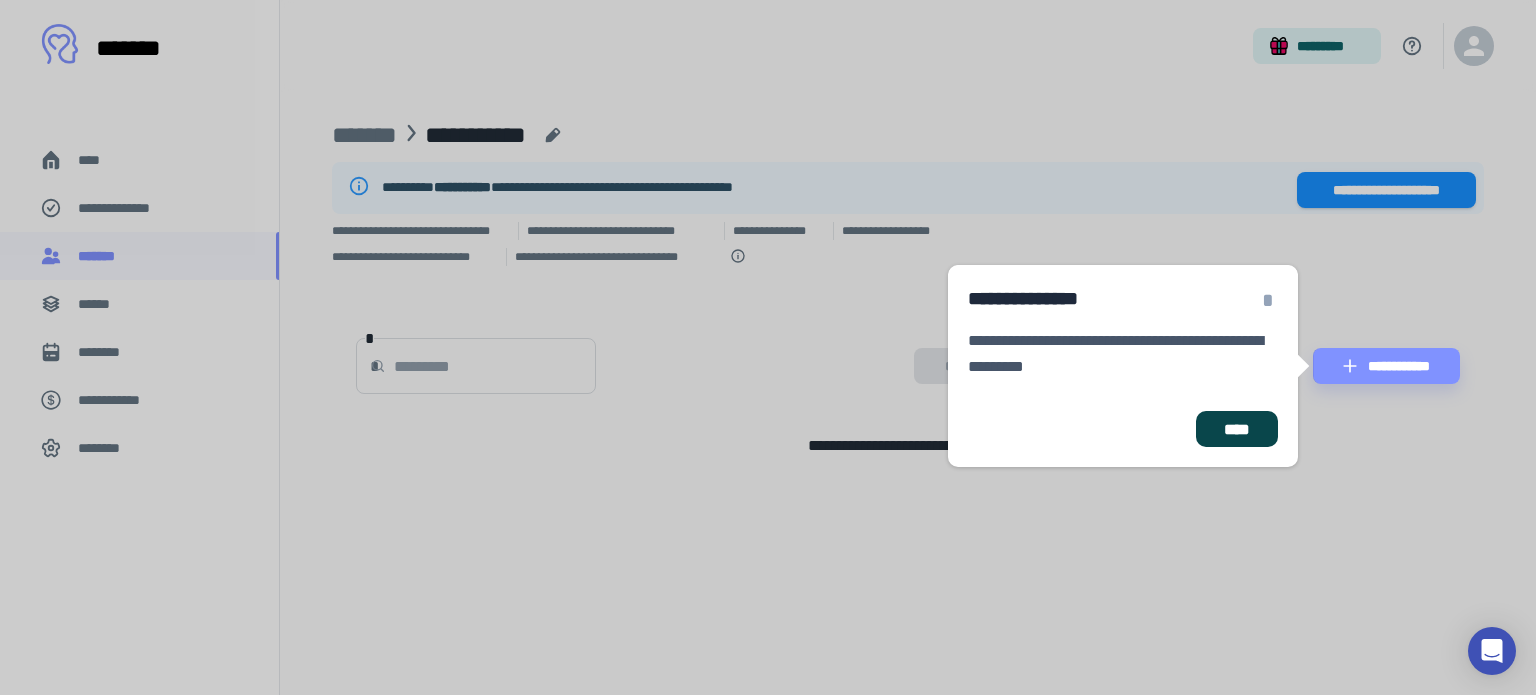 click on "****" at bounding box center [1237, 429] 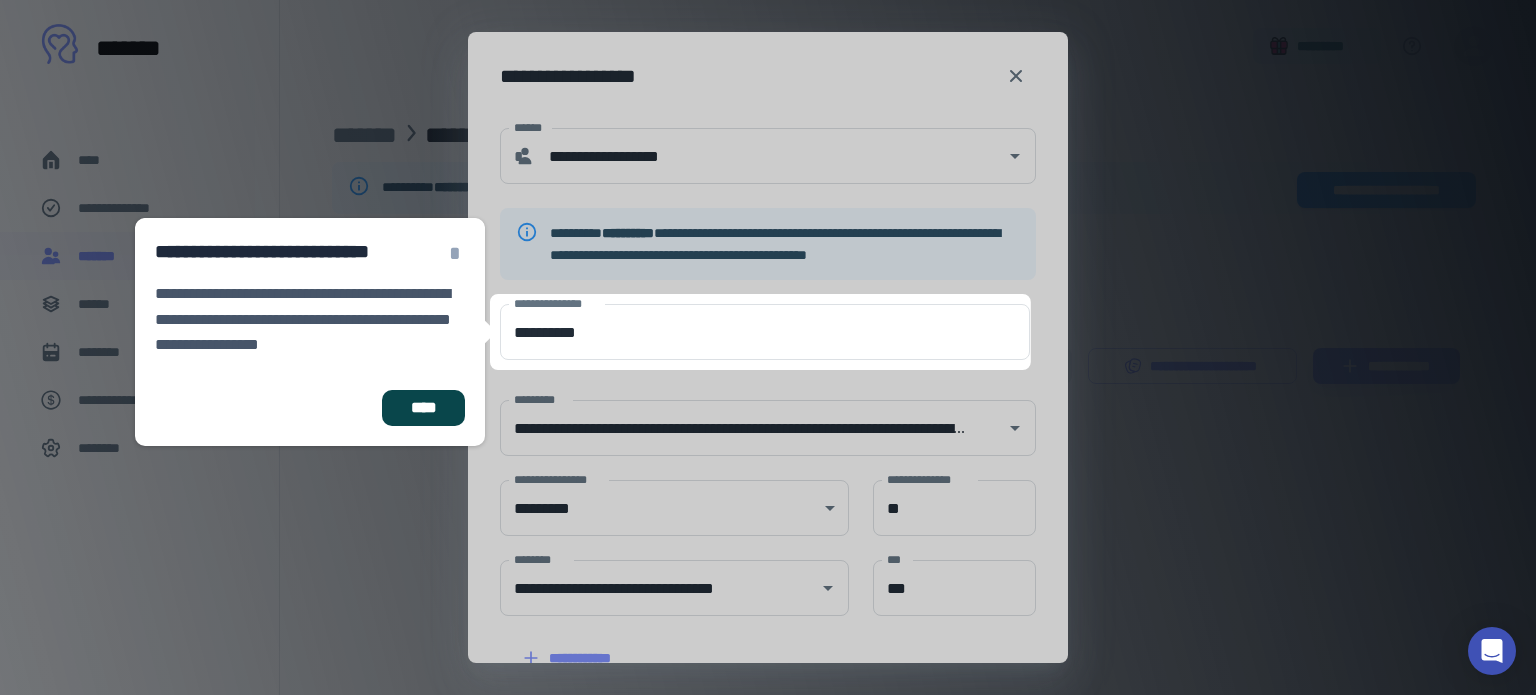 click on "****" at bounding box center [423, 408] 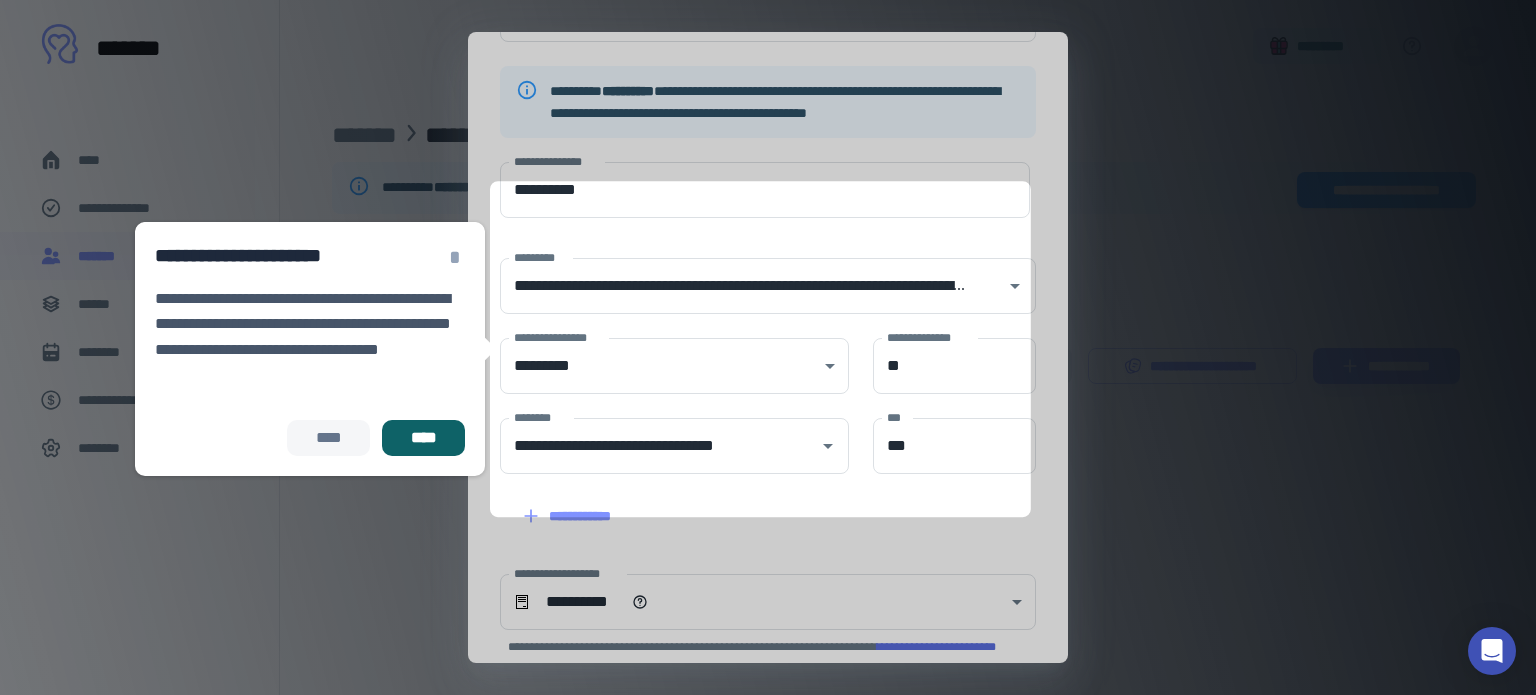 scroll, scrollTop: 170, scrollLeft: 0, axis: vertical 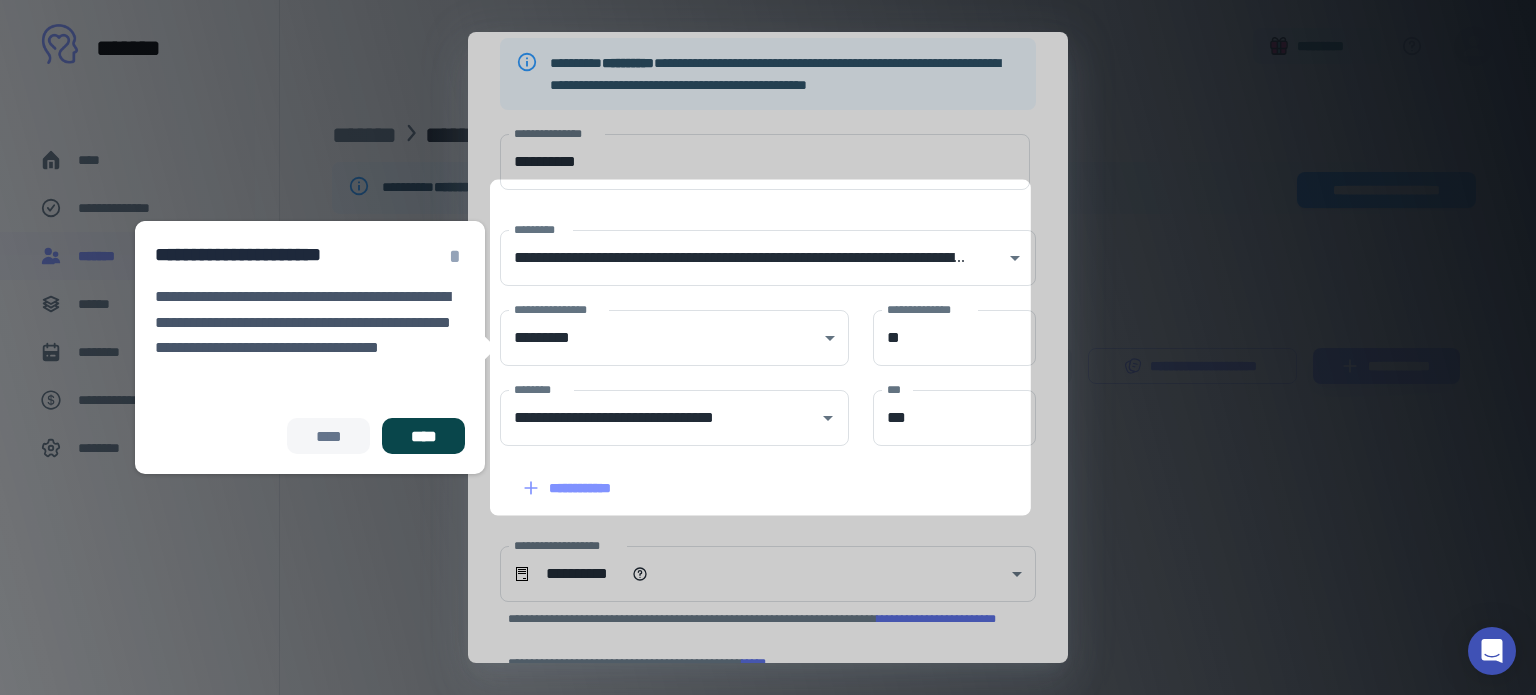 click on "****" at bounding box center (423, 436) 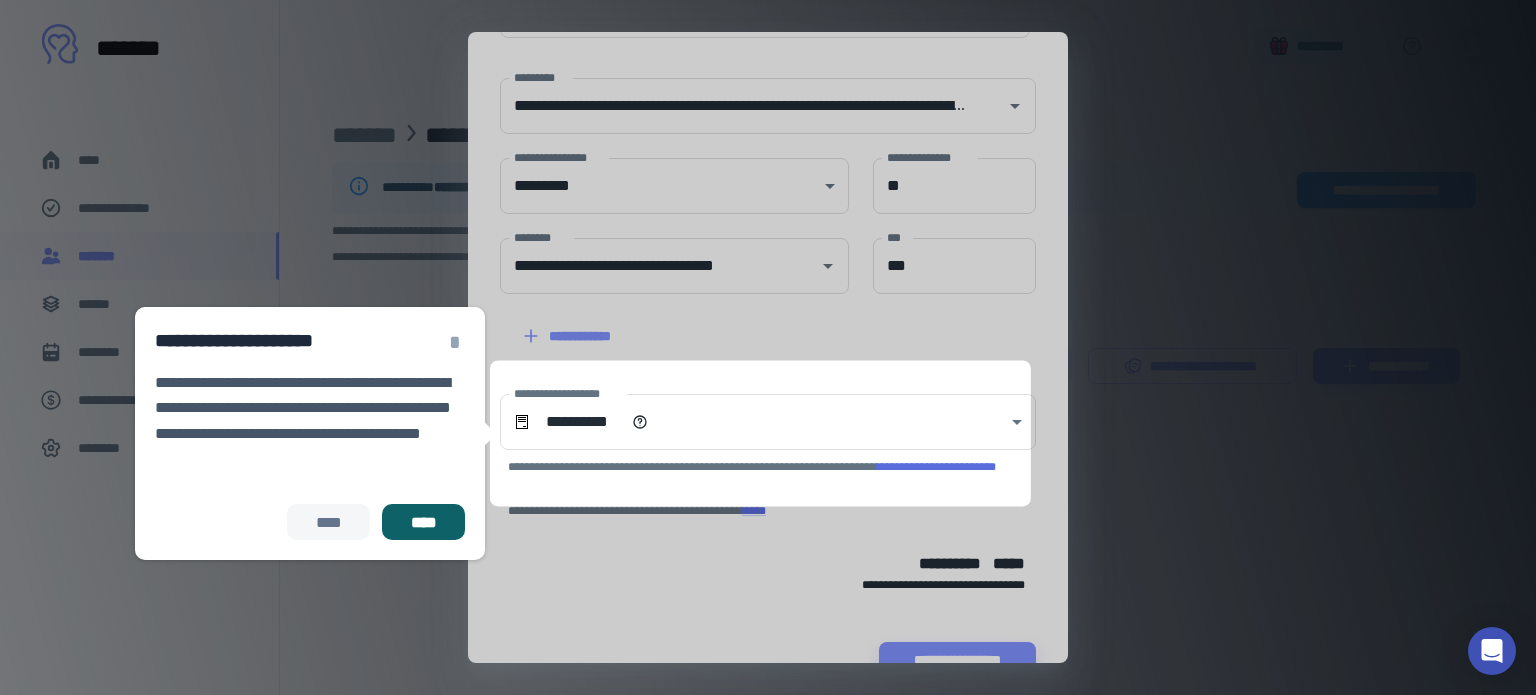 scroll, scrollTop: 368, scrollLeft: 0, axis: vertical 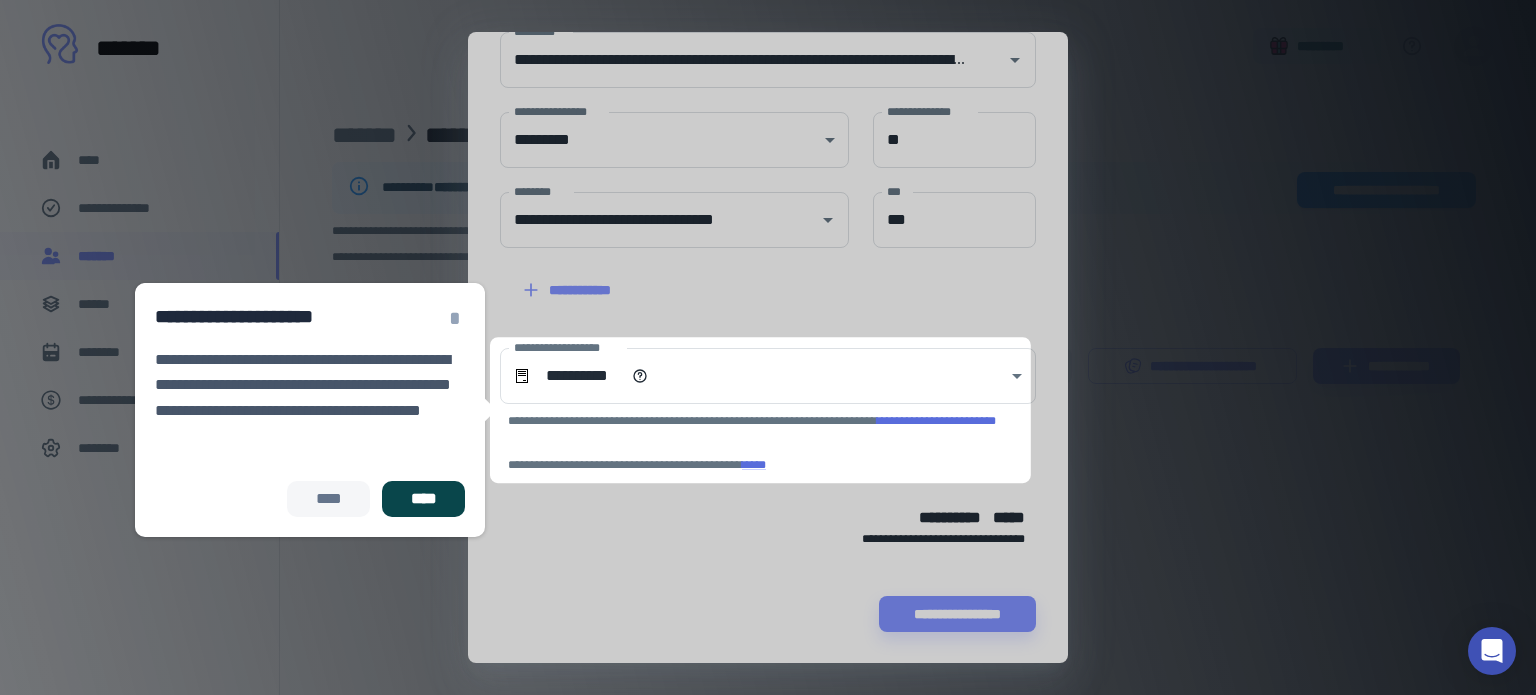 click on "****" at bounding box center [423, 499] 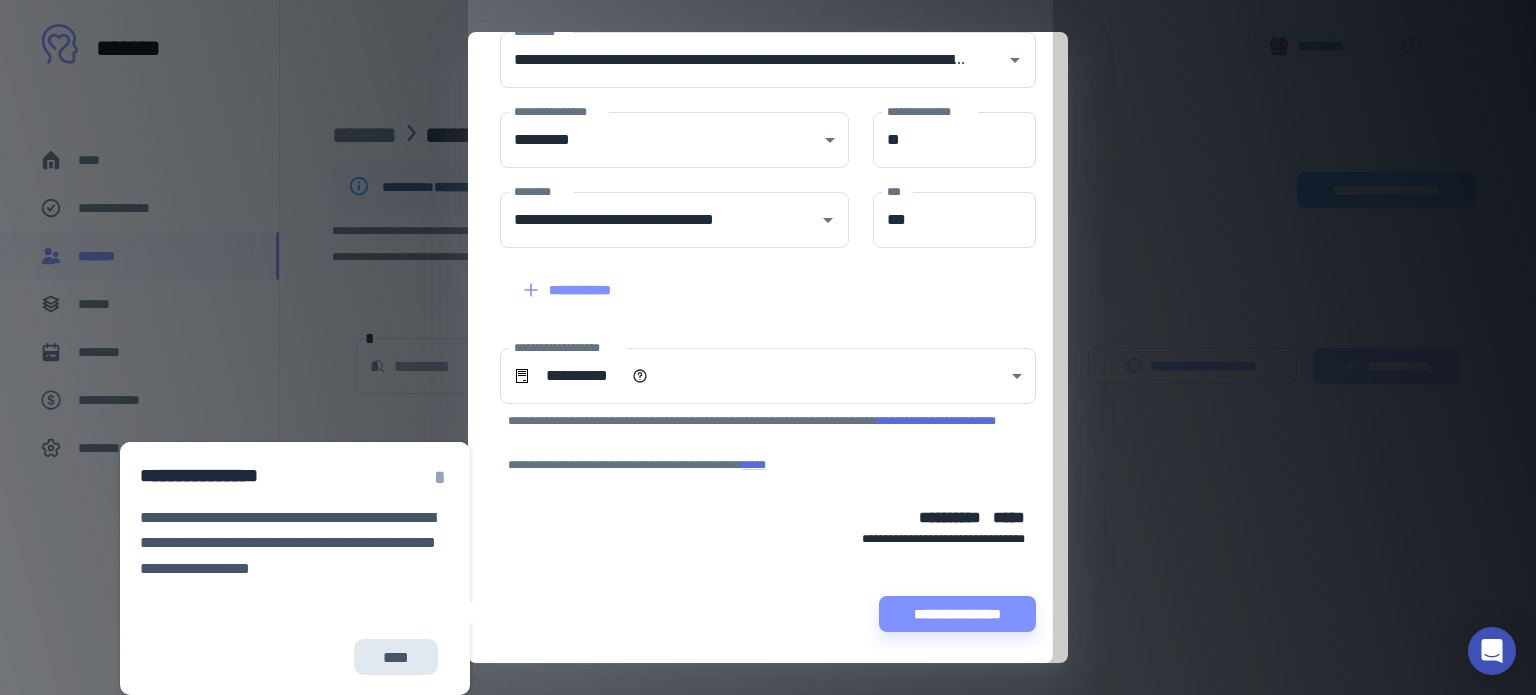 click on "****" at bounding box center [396, 657] 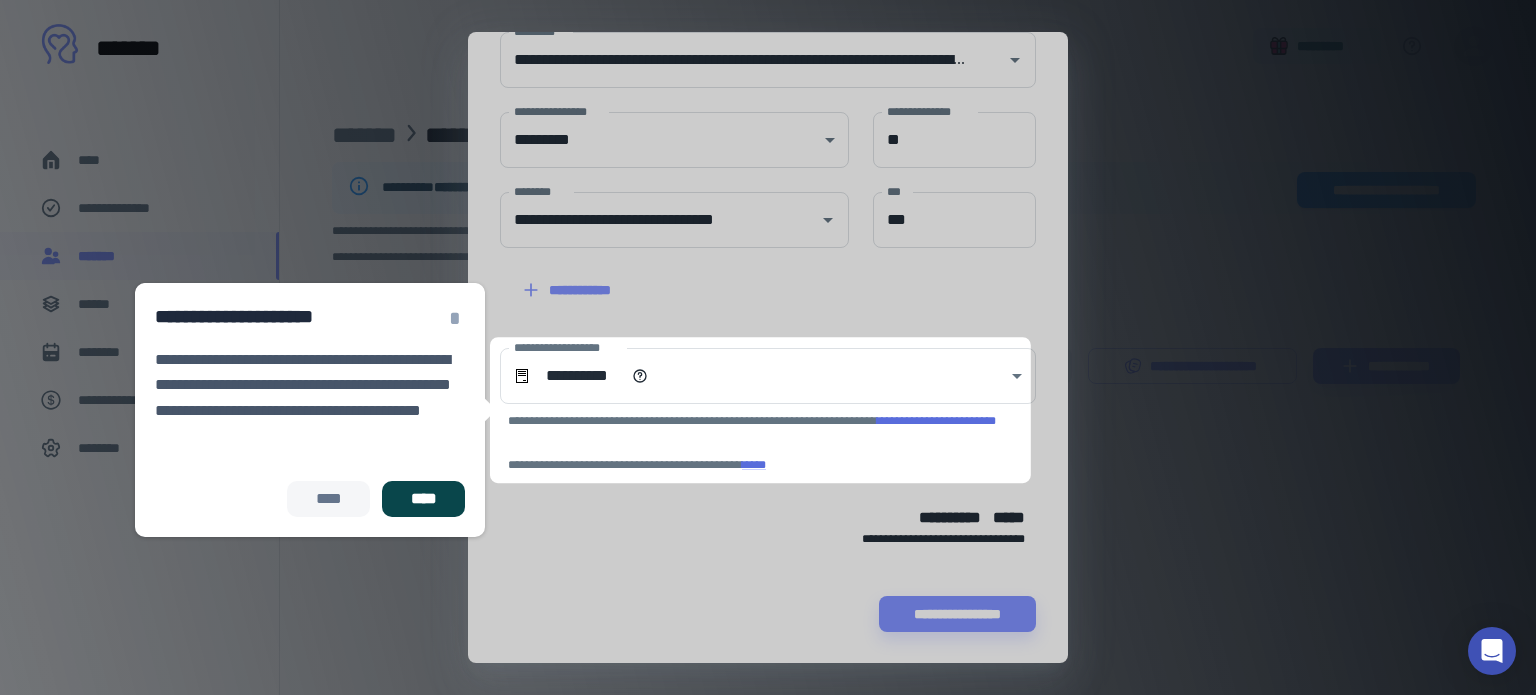 click on "****" at bounding box center (423, 499) 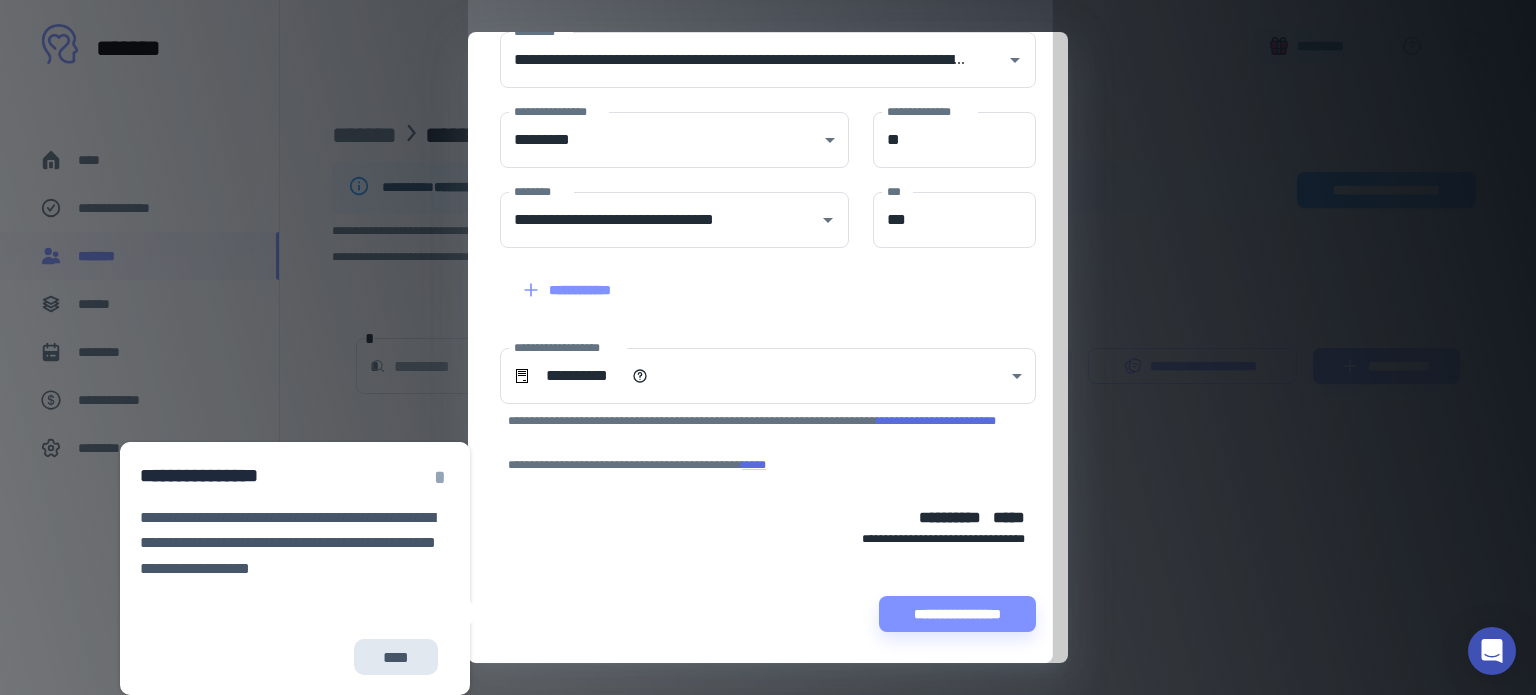 click on "****" at bounding box center [396, 657] 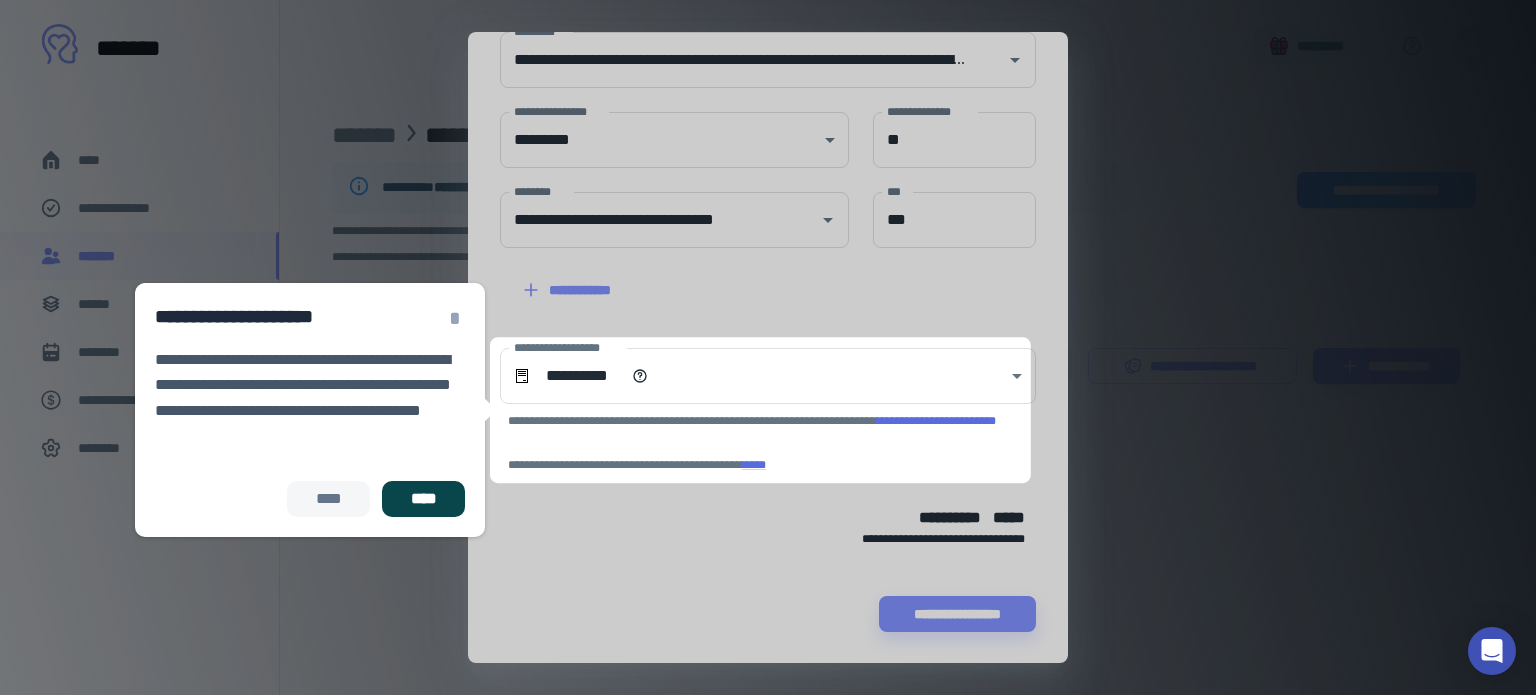 click on "****" at bounding box center (423, 499) 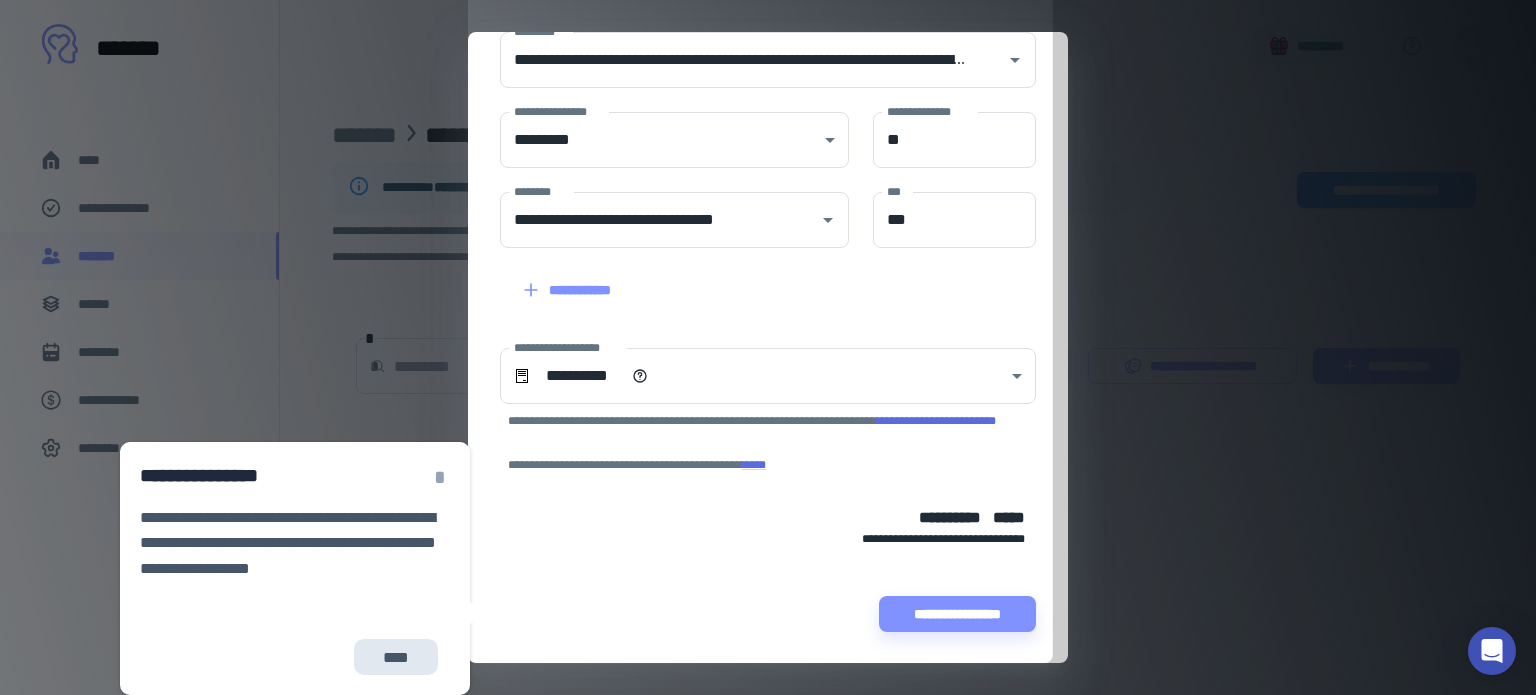 click on "****" at bounding box center [396, 657] 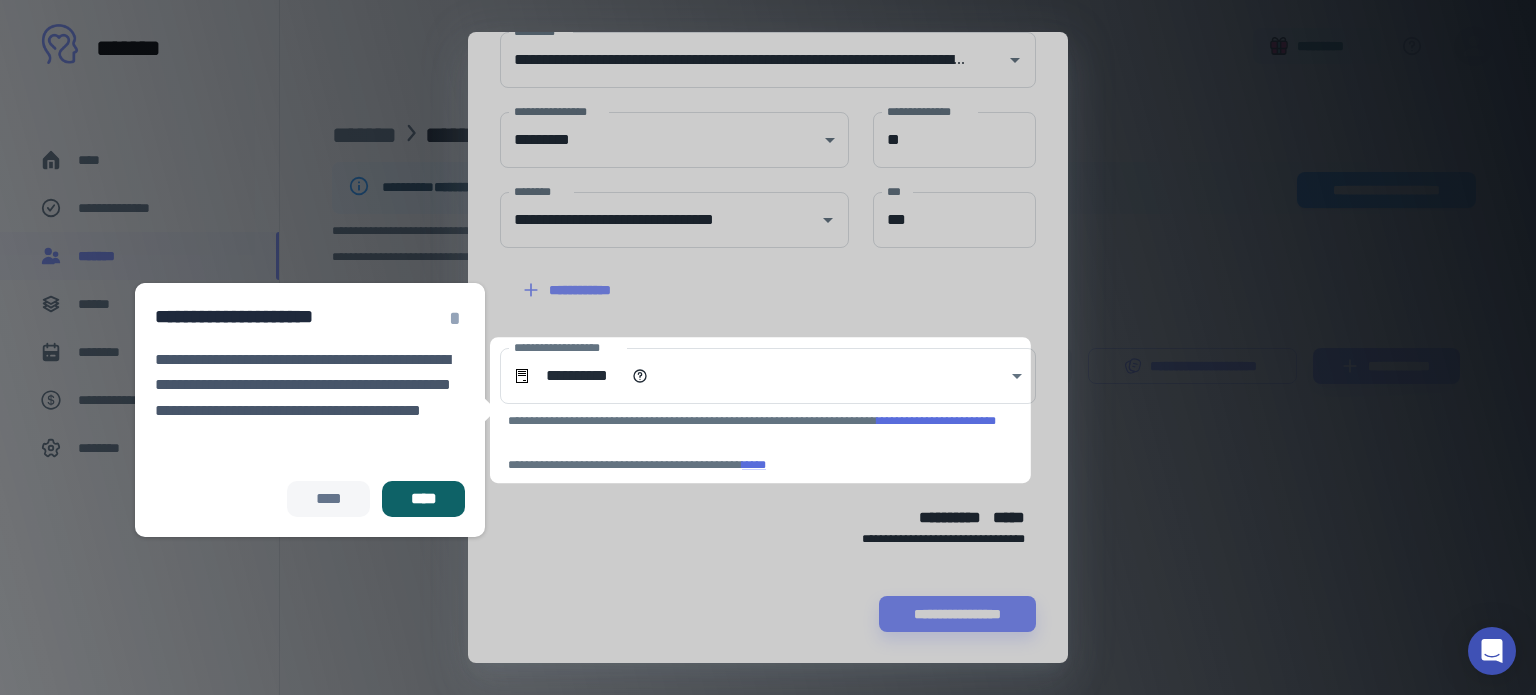 click on "**** ****" at bounding box center [310, 499] 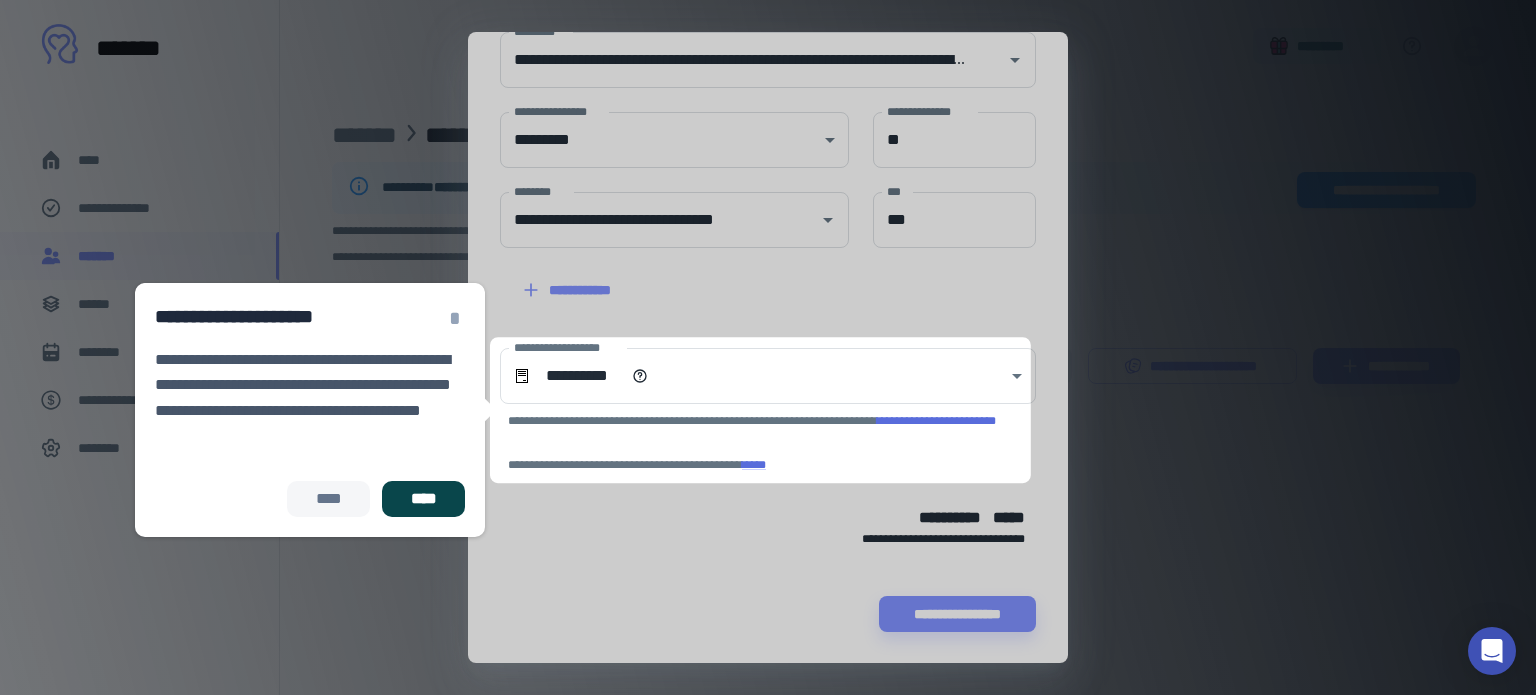 click on "****" at bounding box center [423, 499] 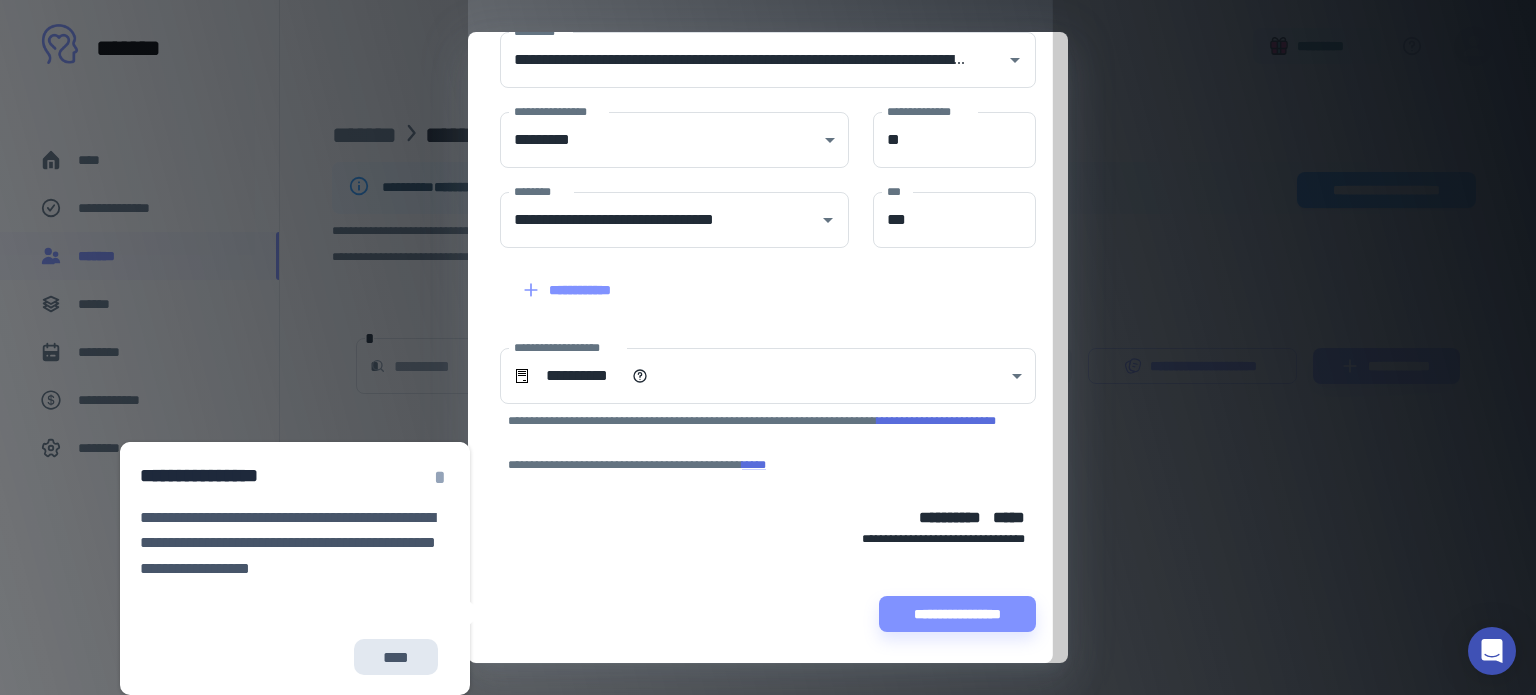 click on "****" at bounding box center (396, 657) 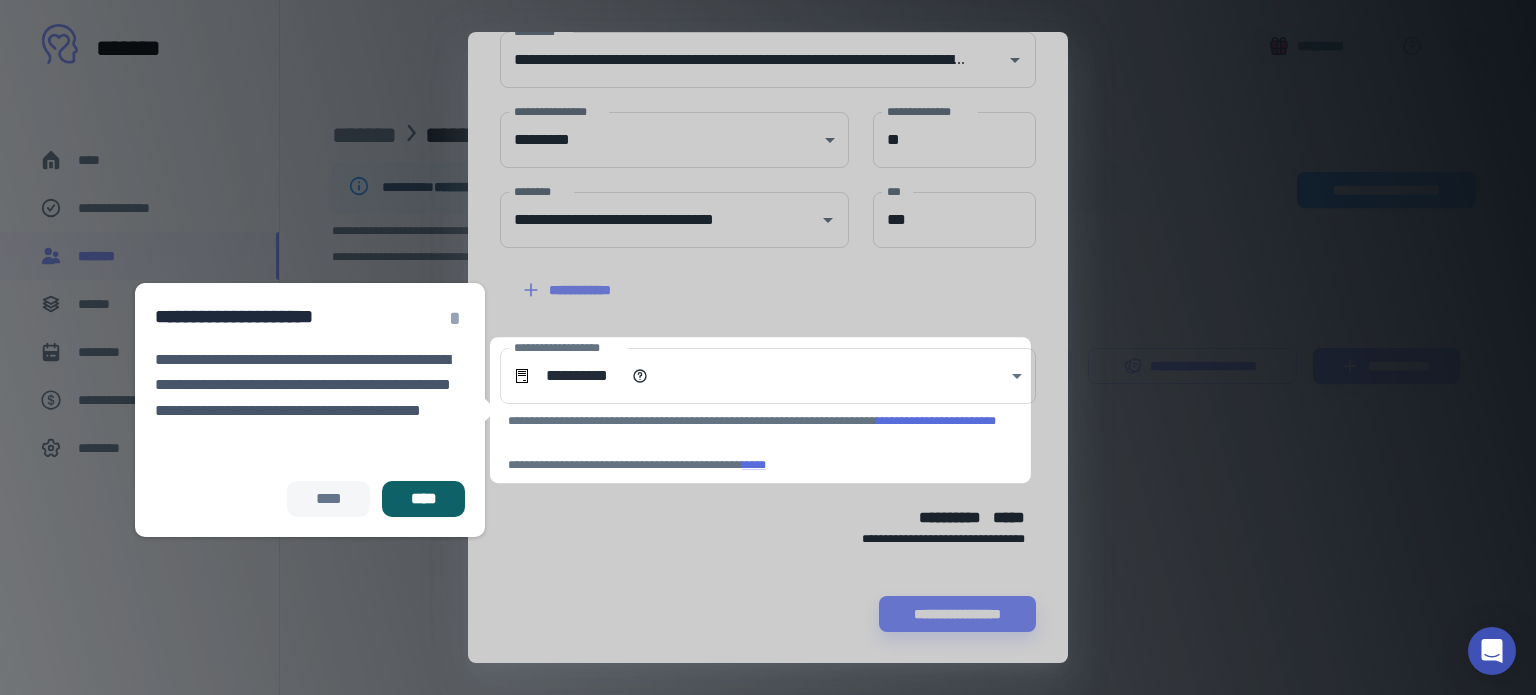 click 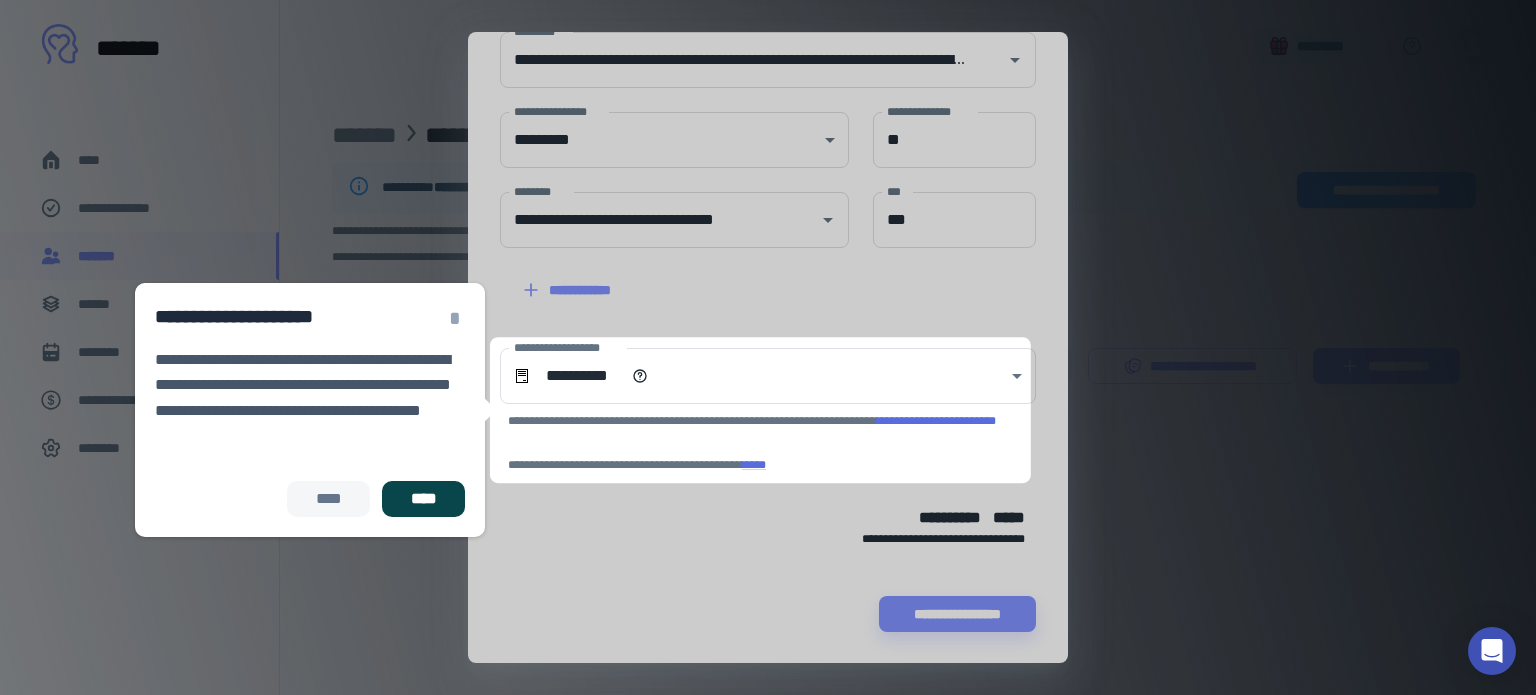 click on "****" at bounding box center (423, 499) 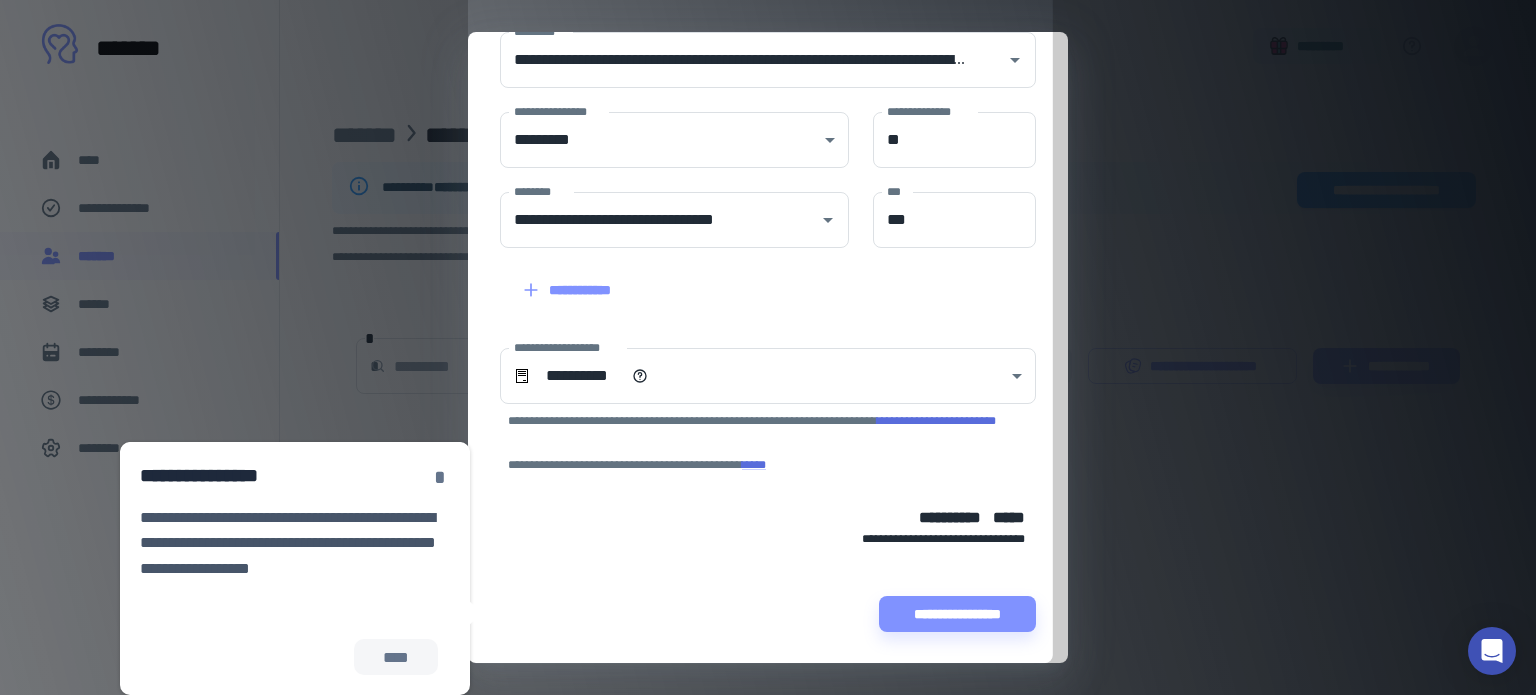 click on "*" at bounding box center [440, 477] 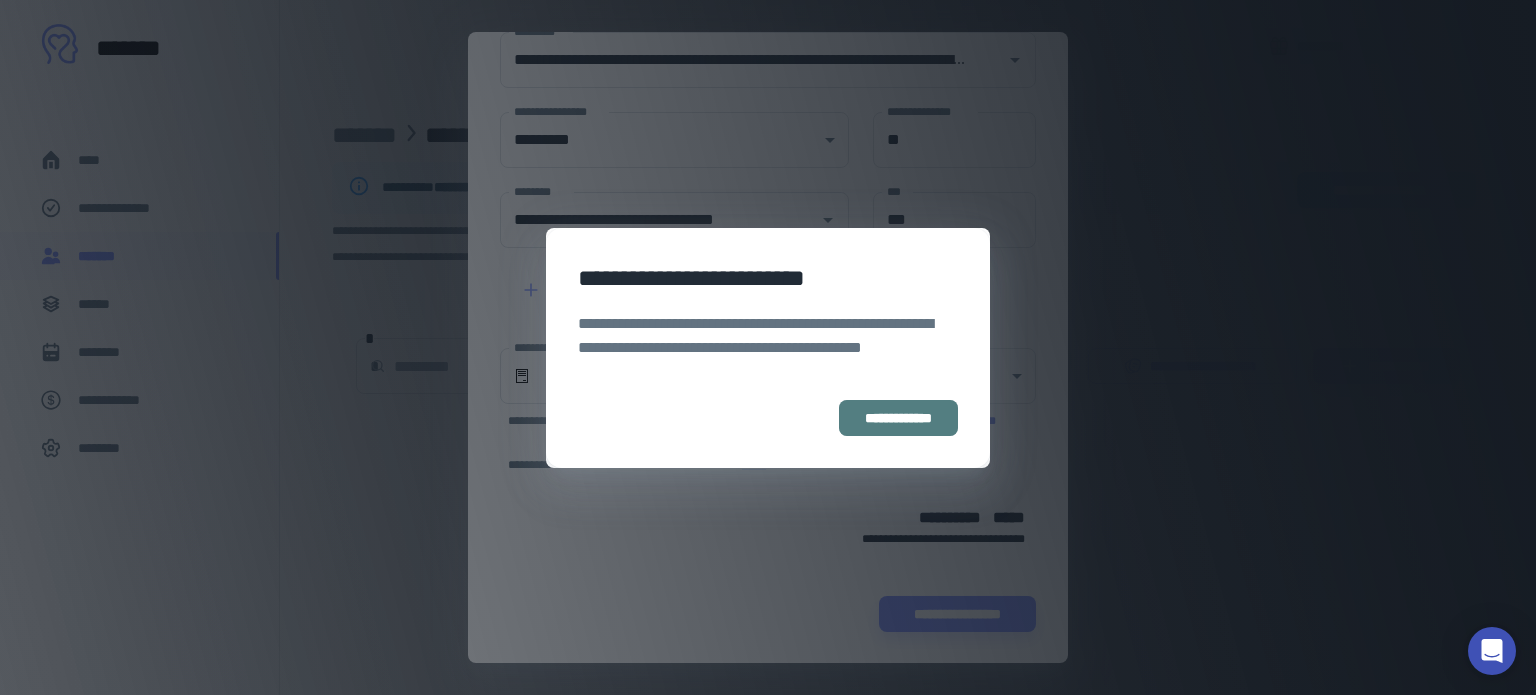 click on "**********" at bounding box center (898, 418) 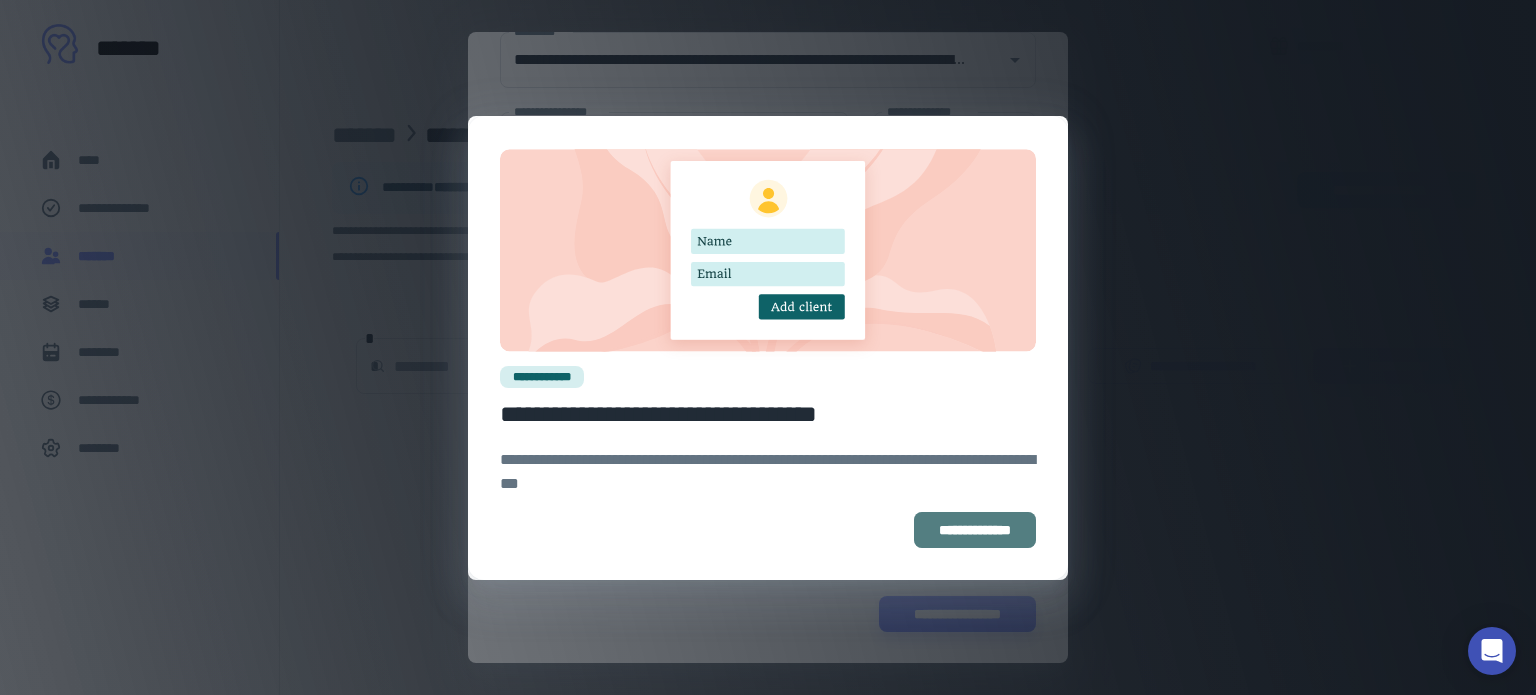 click on "**********" at bounding box center [975, 530] 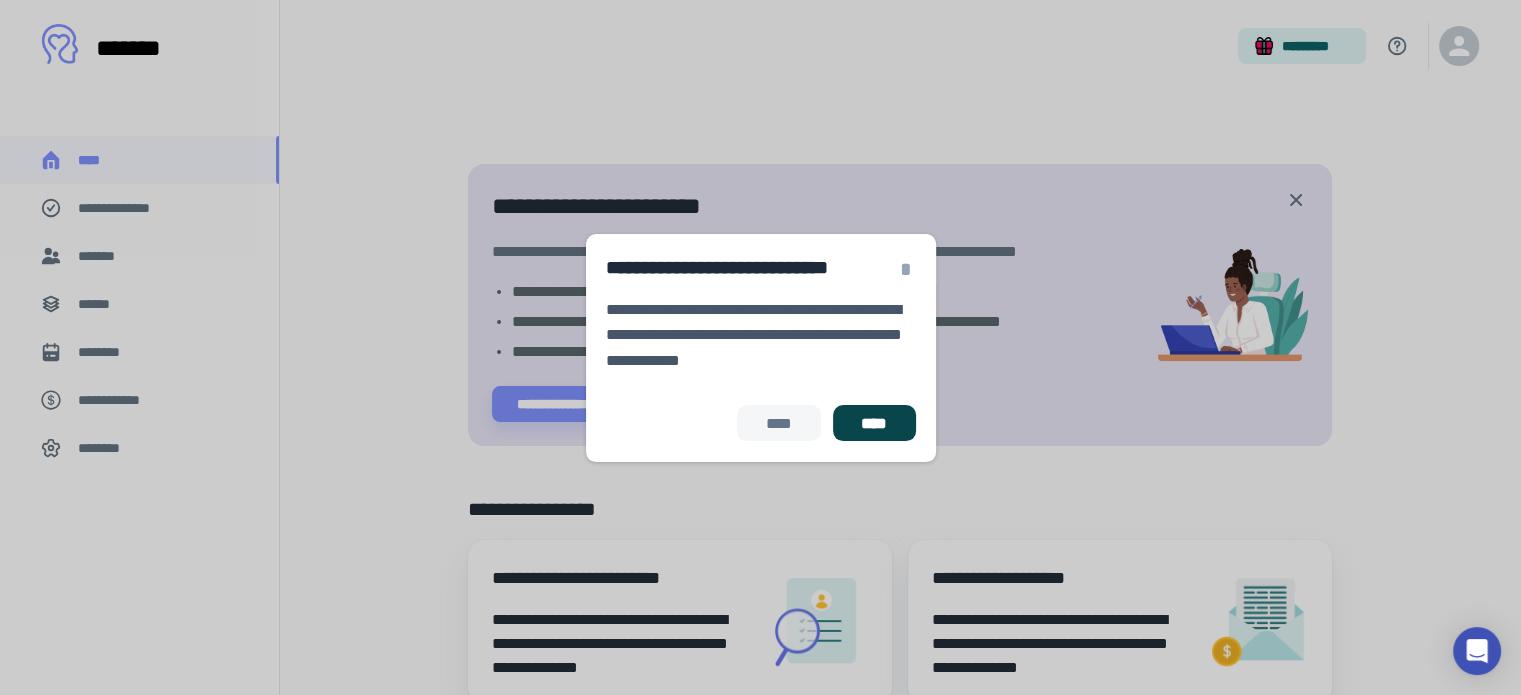 click on "****" at bounding box center [874, 423] 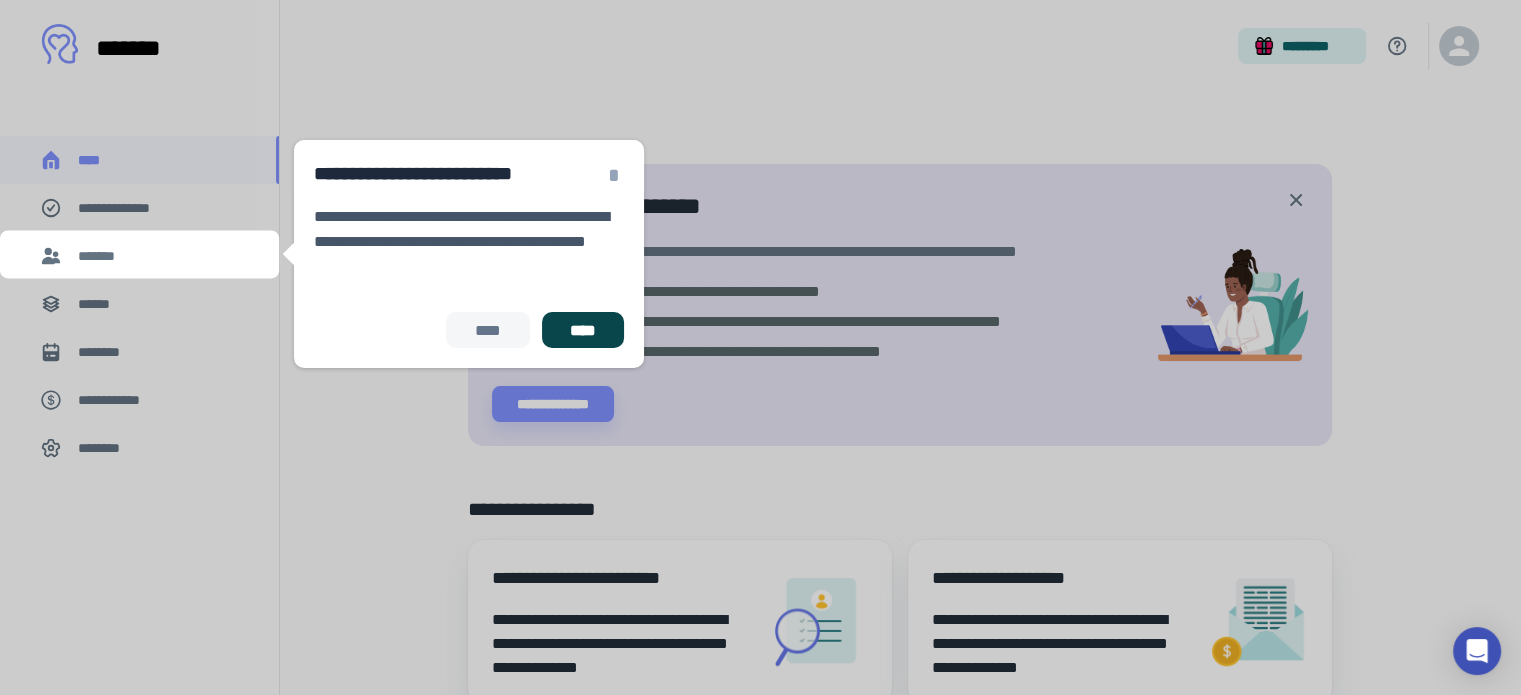 click on "****" at bounding box center [583, 330] 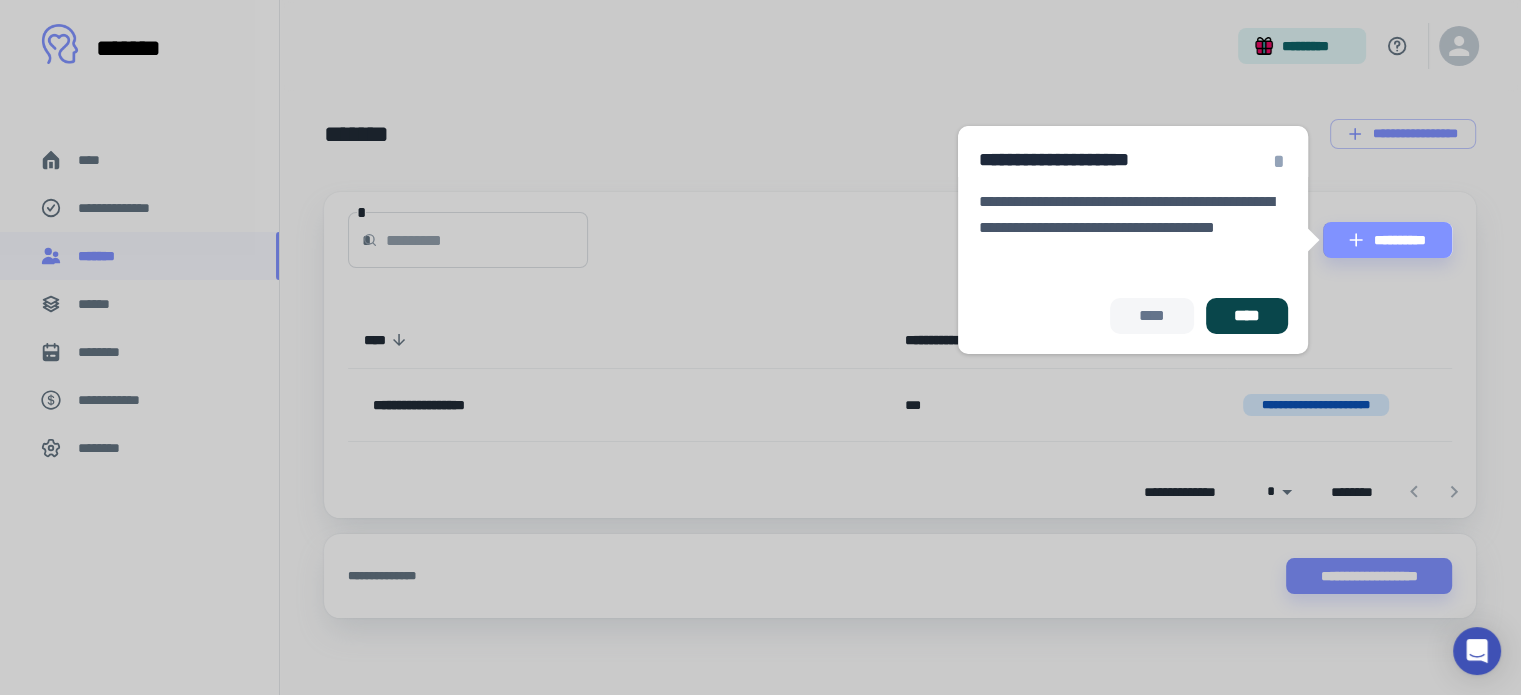 click on "****" at bounding box center [1247, 316] 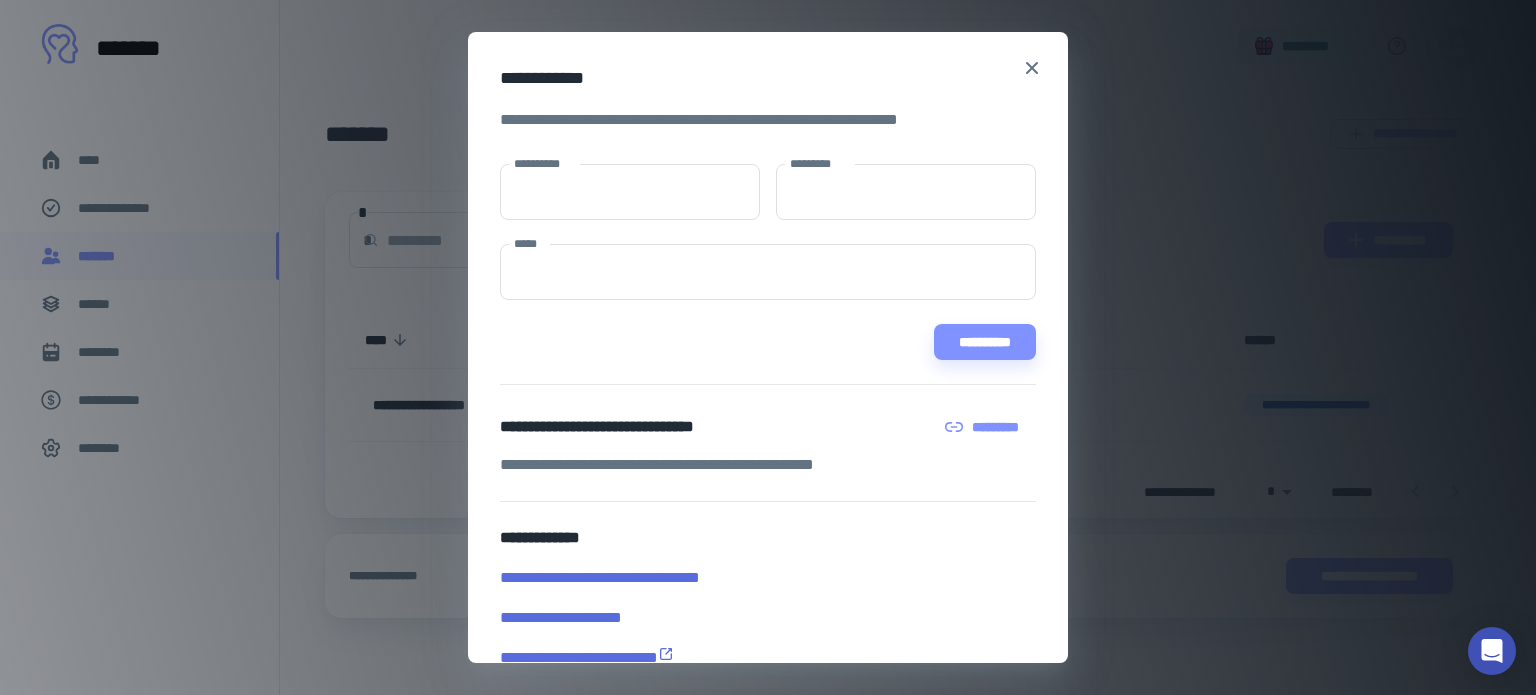 scroll, scrollTop: 19, scrollLeft: 0, axis: vertical 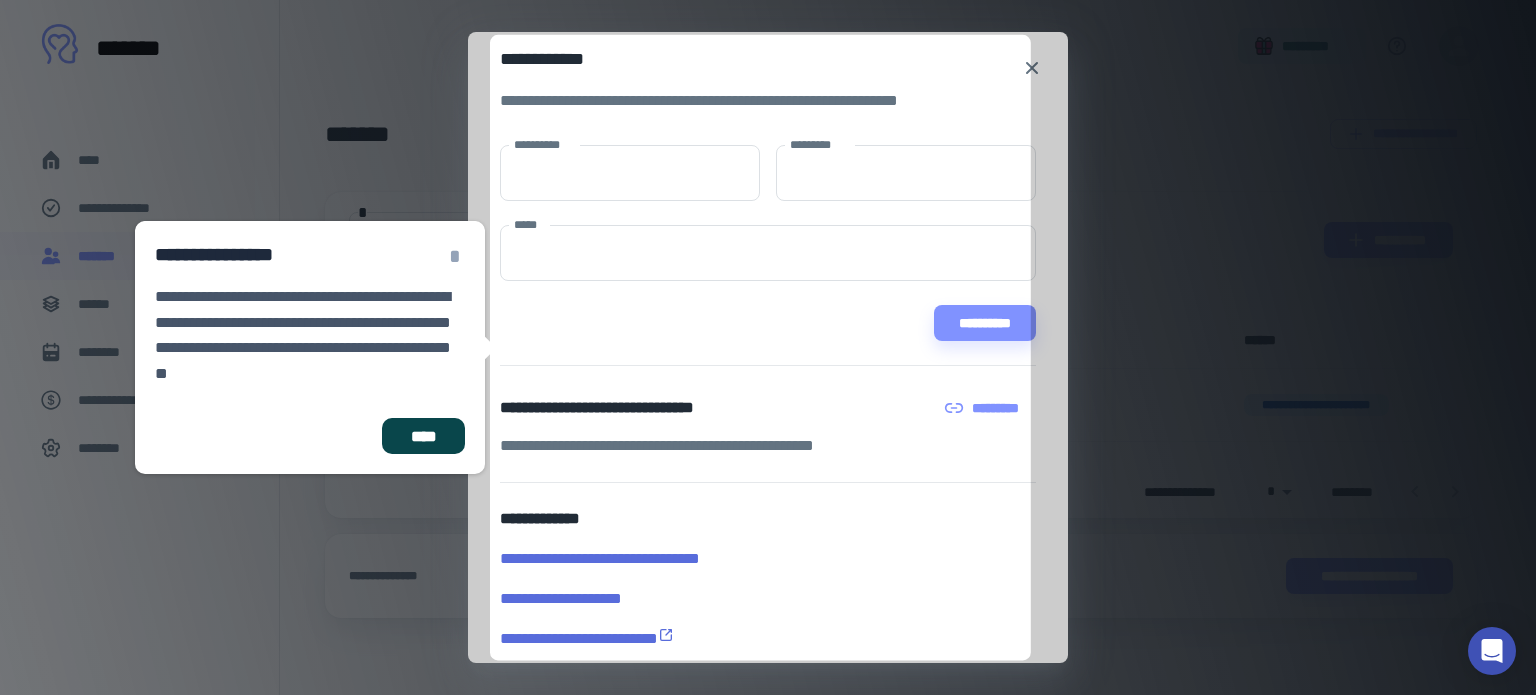 click on "****" at bounding box center [423, 436] 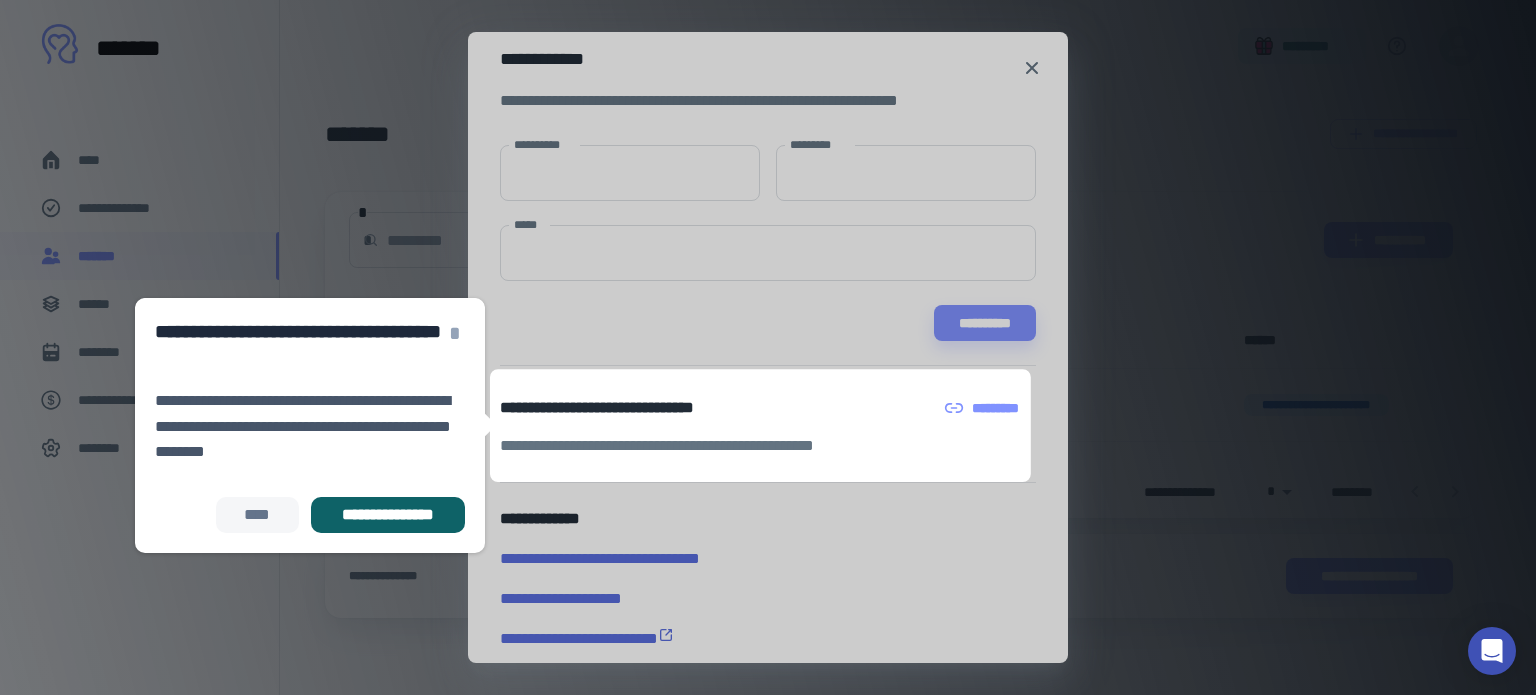 scroll, scrollTop: 38, scrollLeft: 0, axis: vertical 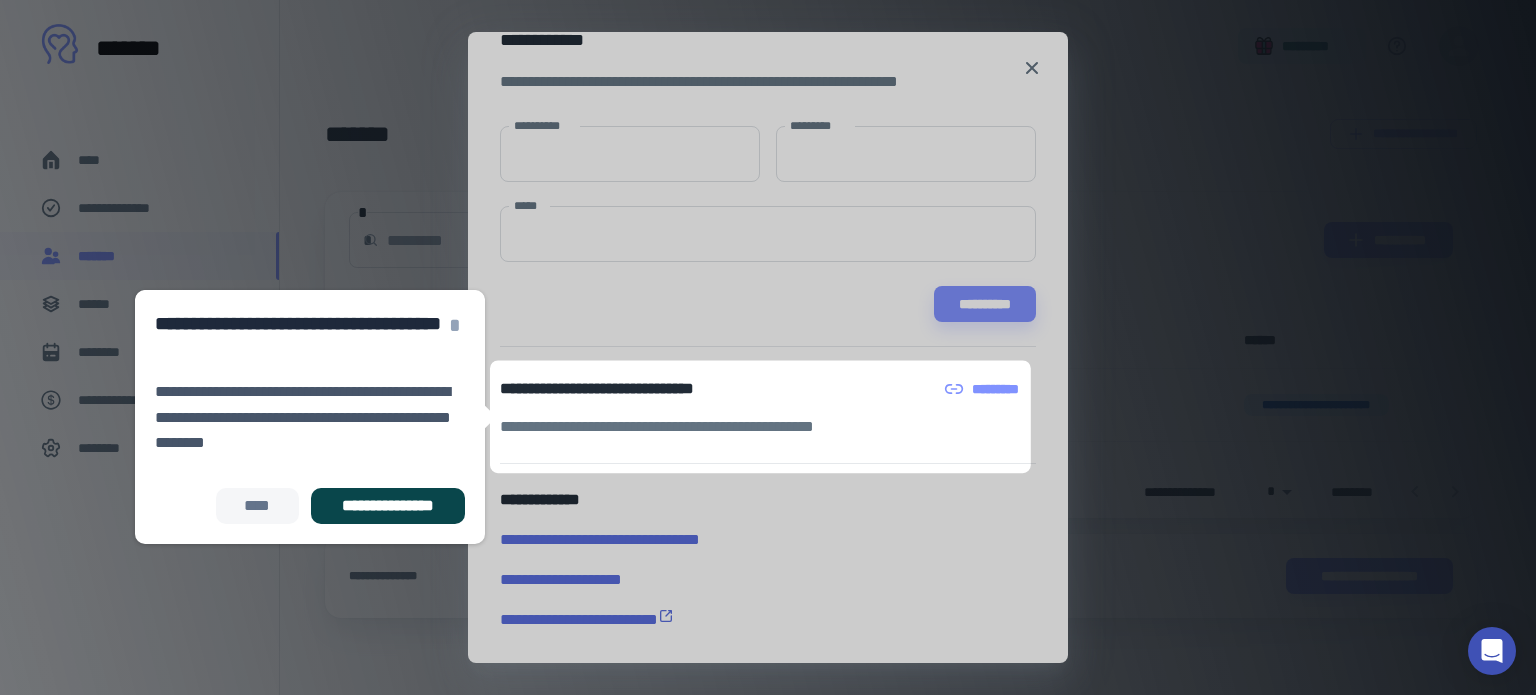 click on "**********" at bounding box center (388, 506) 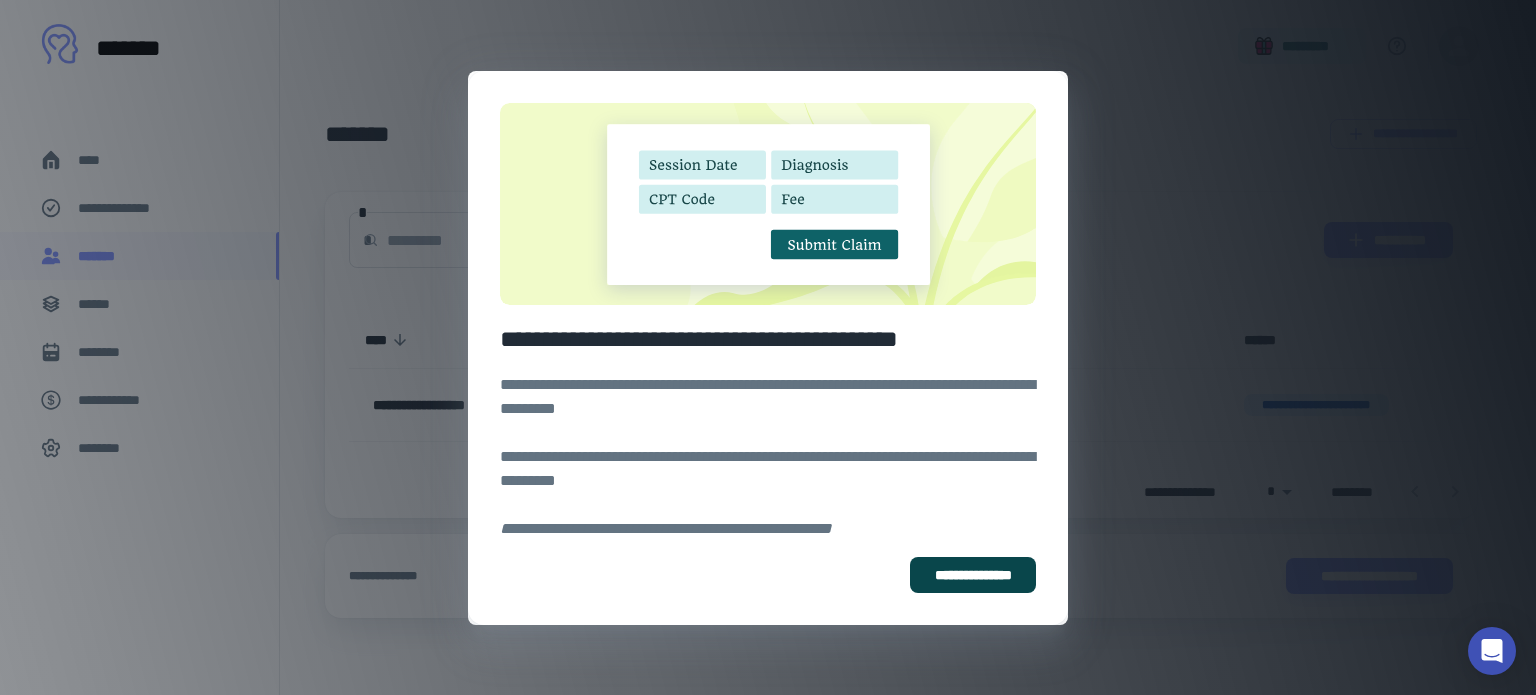 click on "**********" at bounding box center (973, 575) 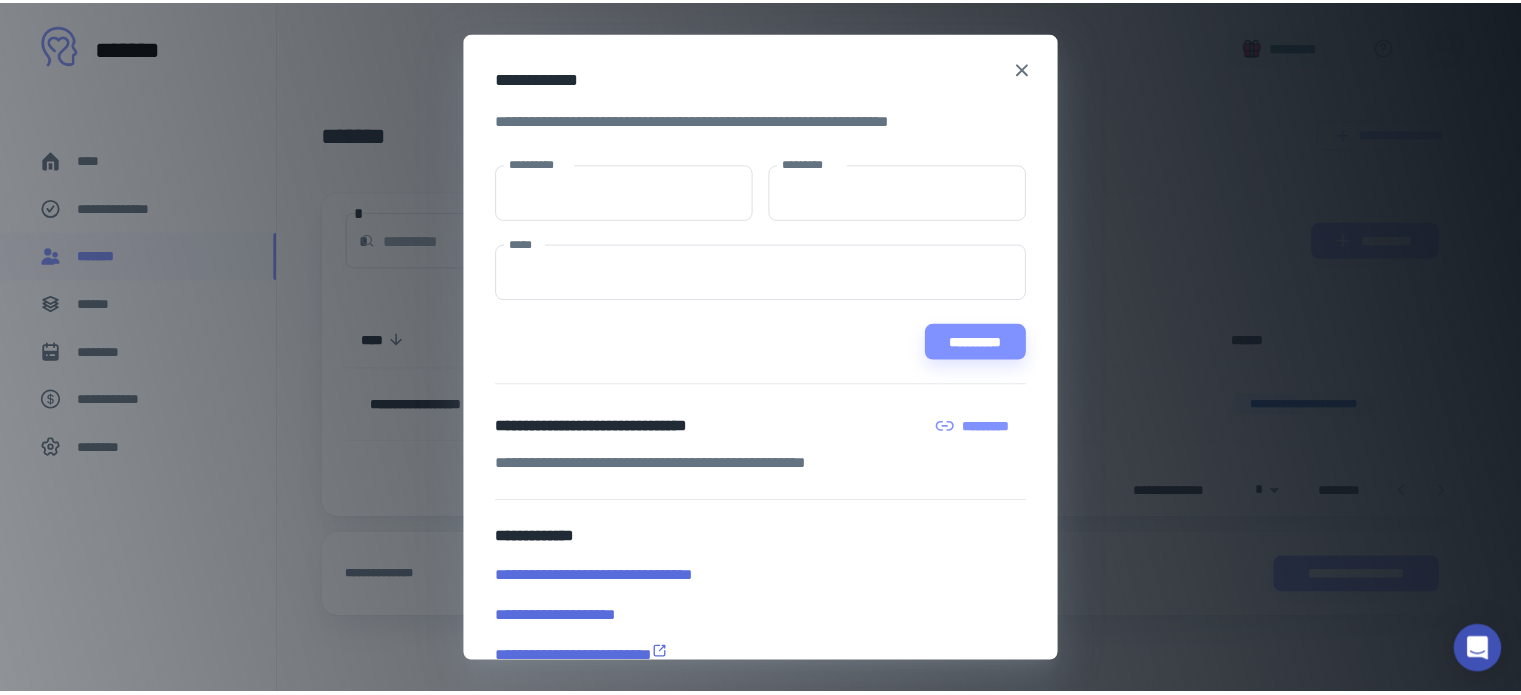 scroll, scrollTop: 38, scrollLeft: 0, axis: vertical 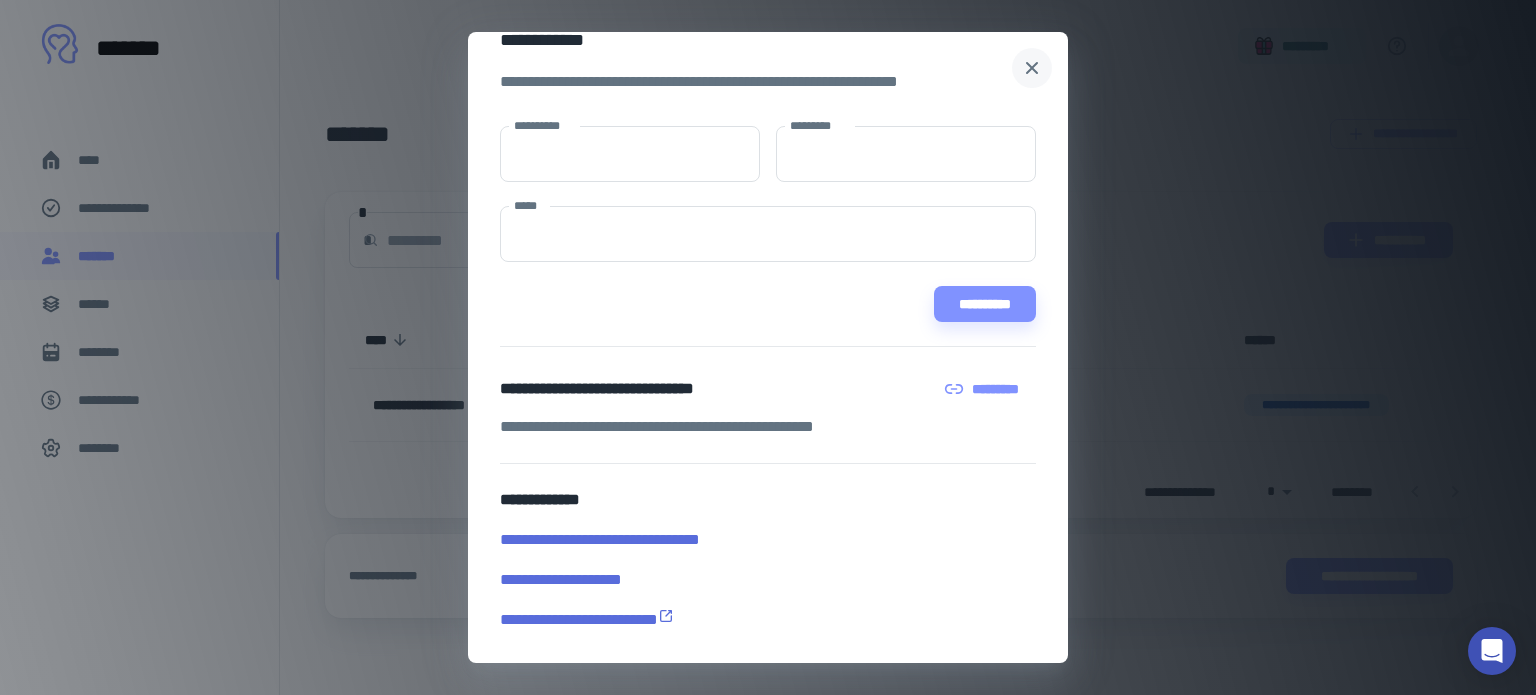 click 